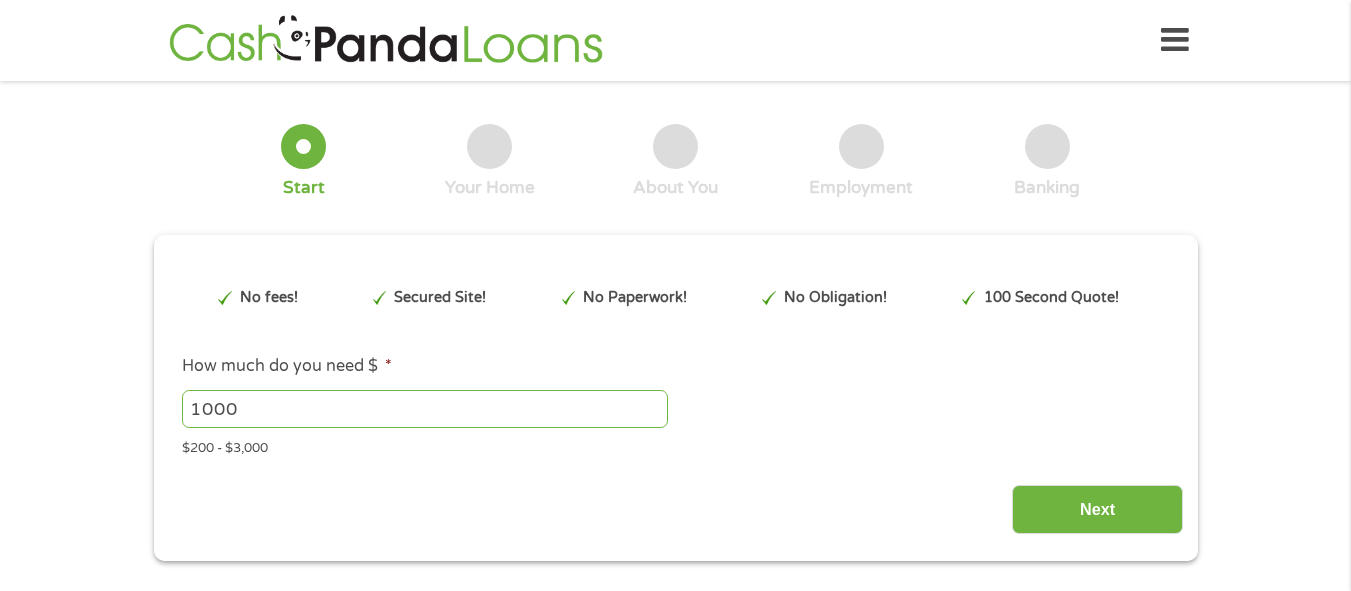 scroll, scrollTop: 0, scrollLeft: 0, axis: both 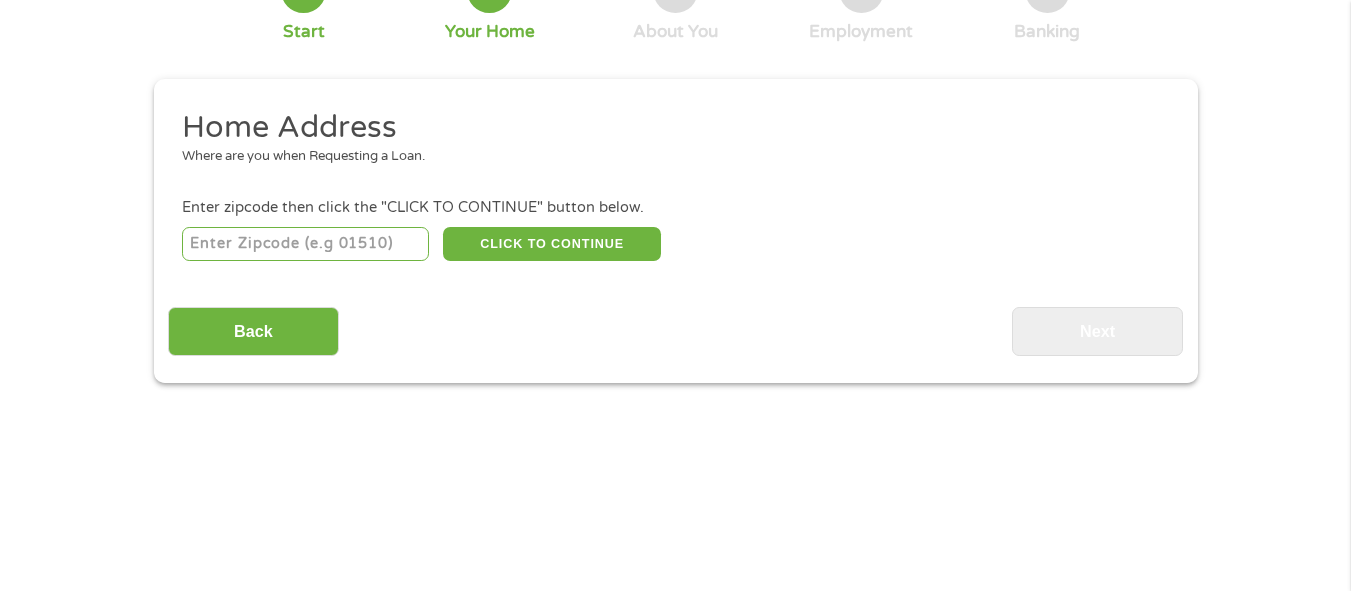click at bounding box center (305, 244) 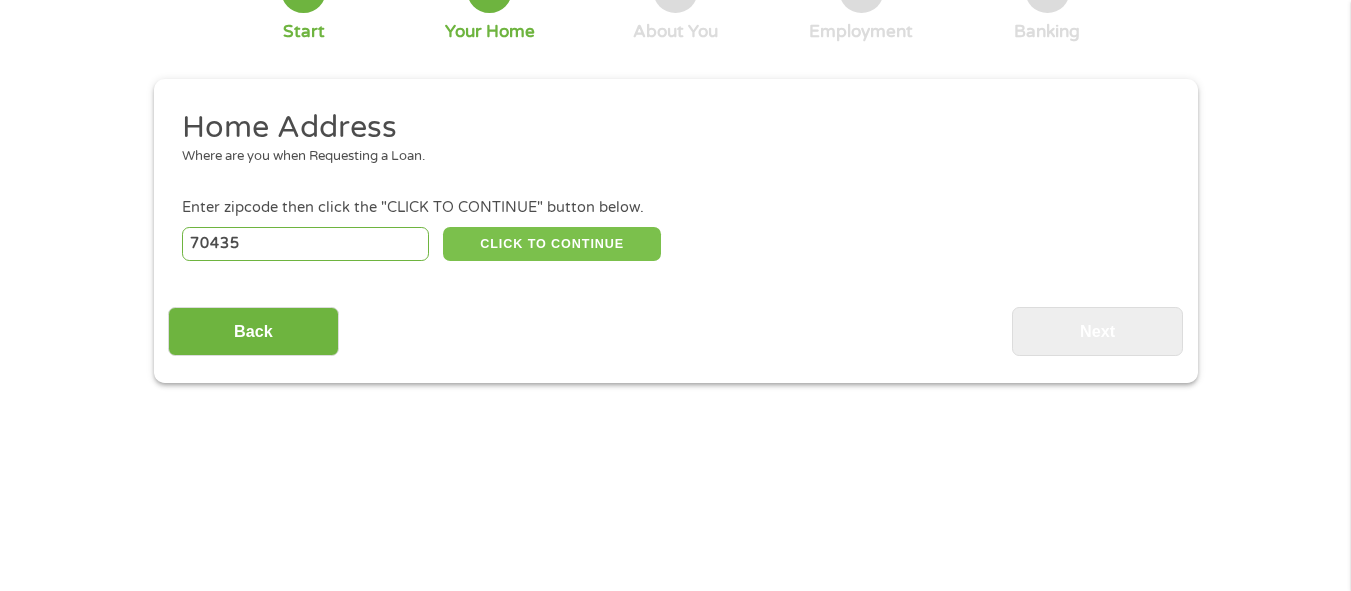 type on "70435" 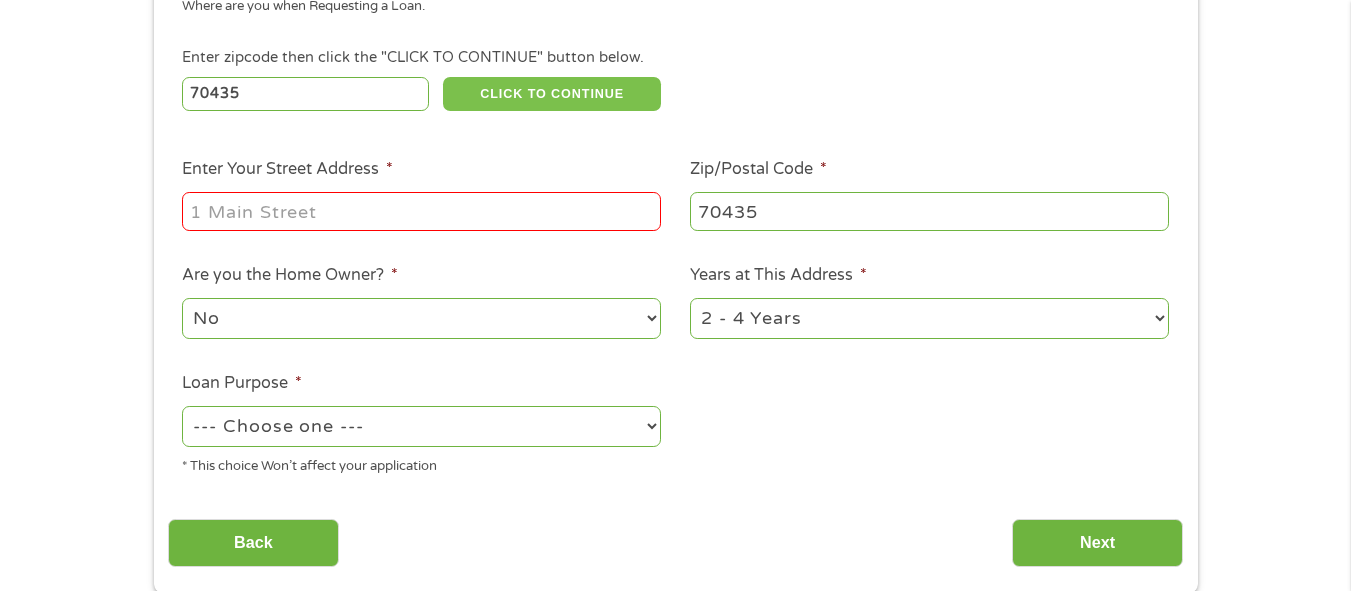 scroll, scrollTop: 309, scrollLeft: 0, axis: vertical 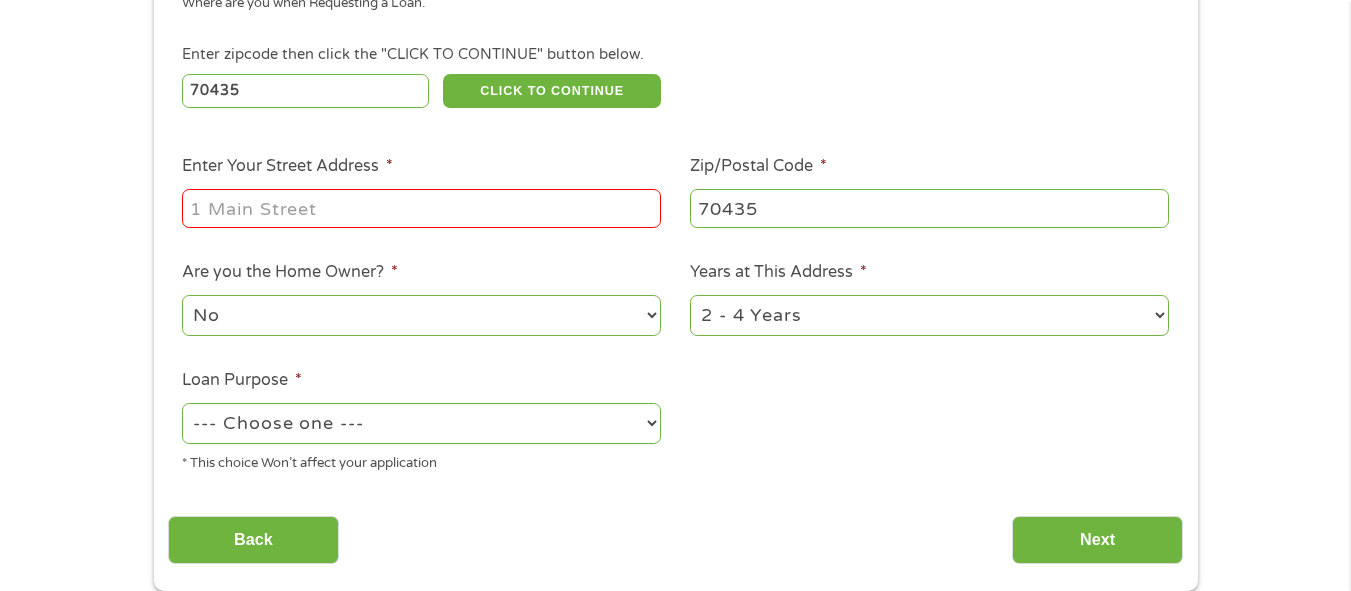 click on "1 Year or less 1 - 2 Years 2 - 4 Years Over 4 Years" at bounding box center (929, 315) 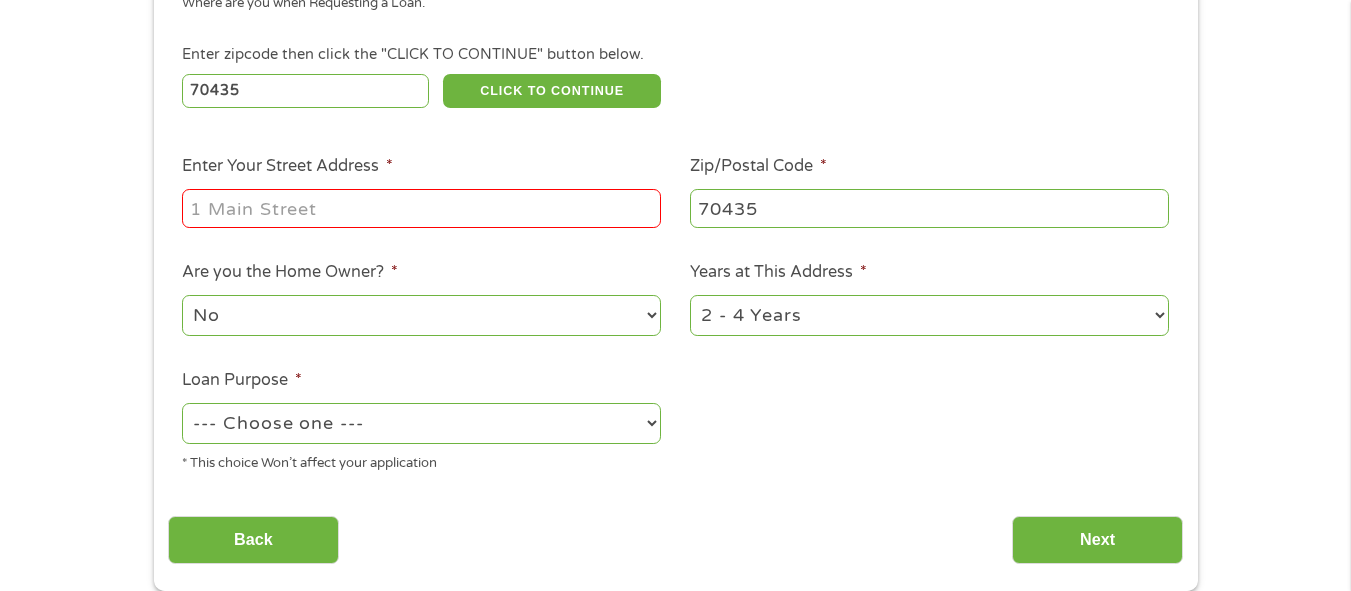 select on "60months" 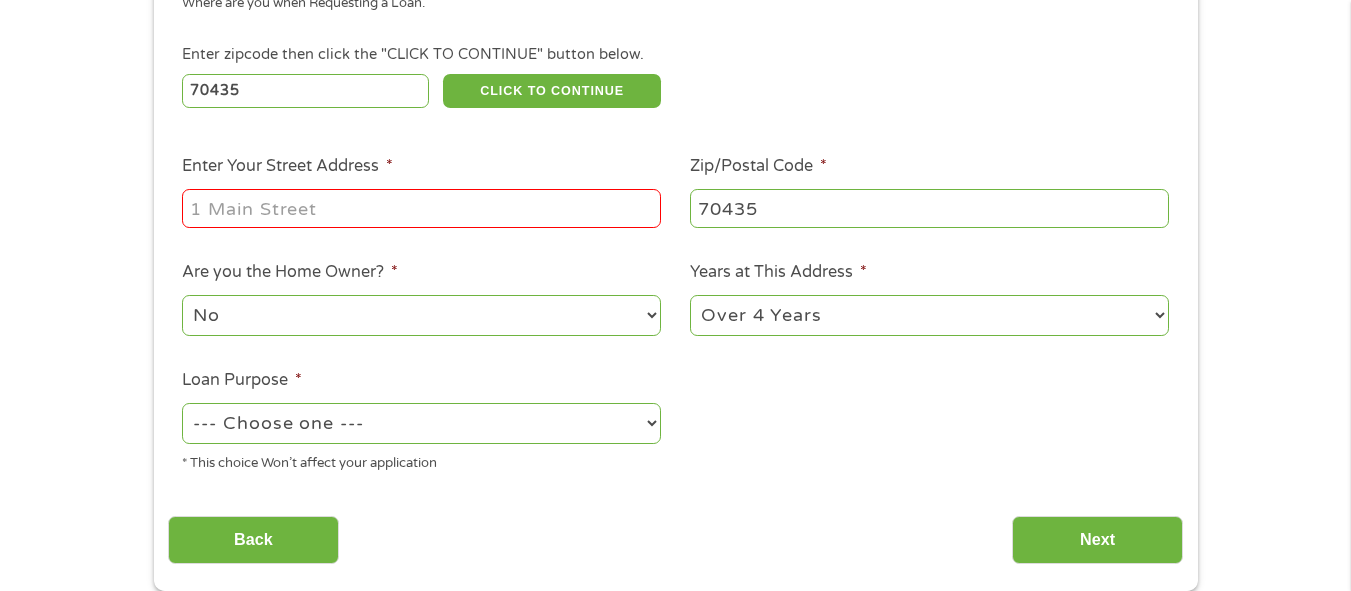 click on "Enter Your Street Address *" at bounding box center (421, 208) 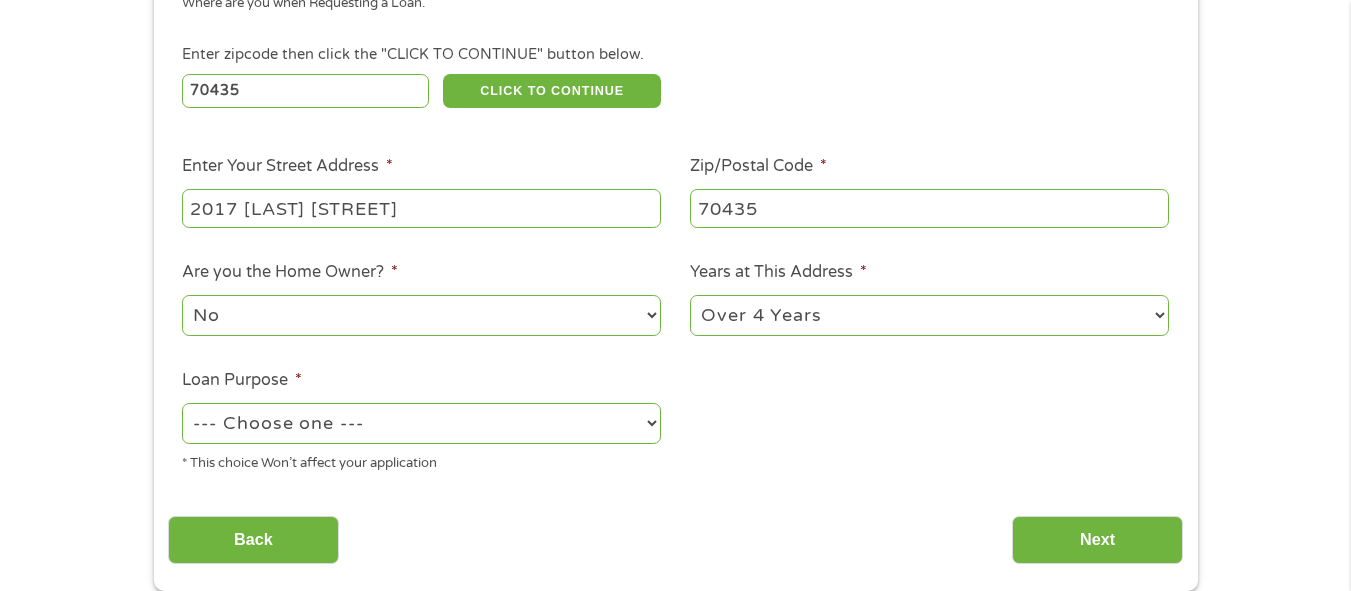 type on "2017 [LAST] [STREET]" 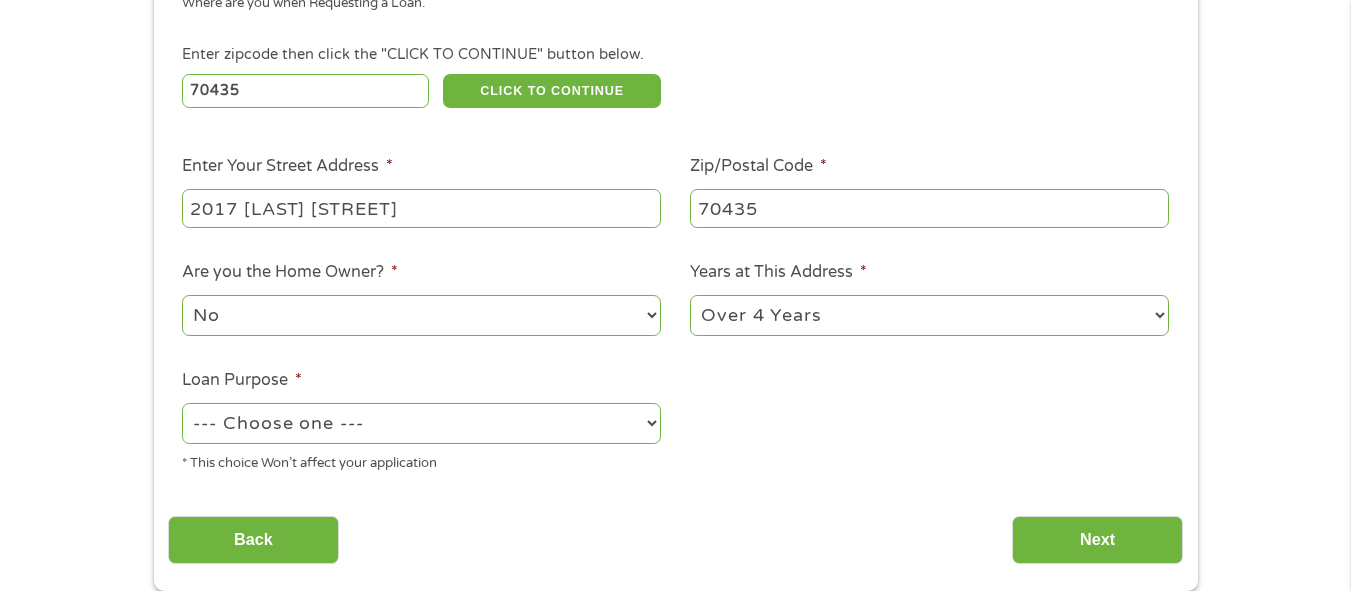 click on "No Yes" at bounding box center (421, 315) 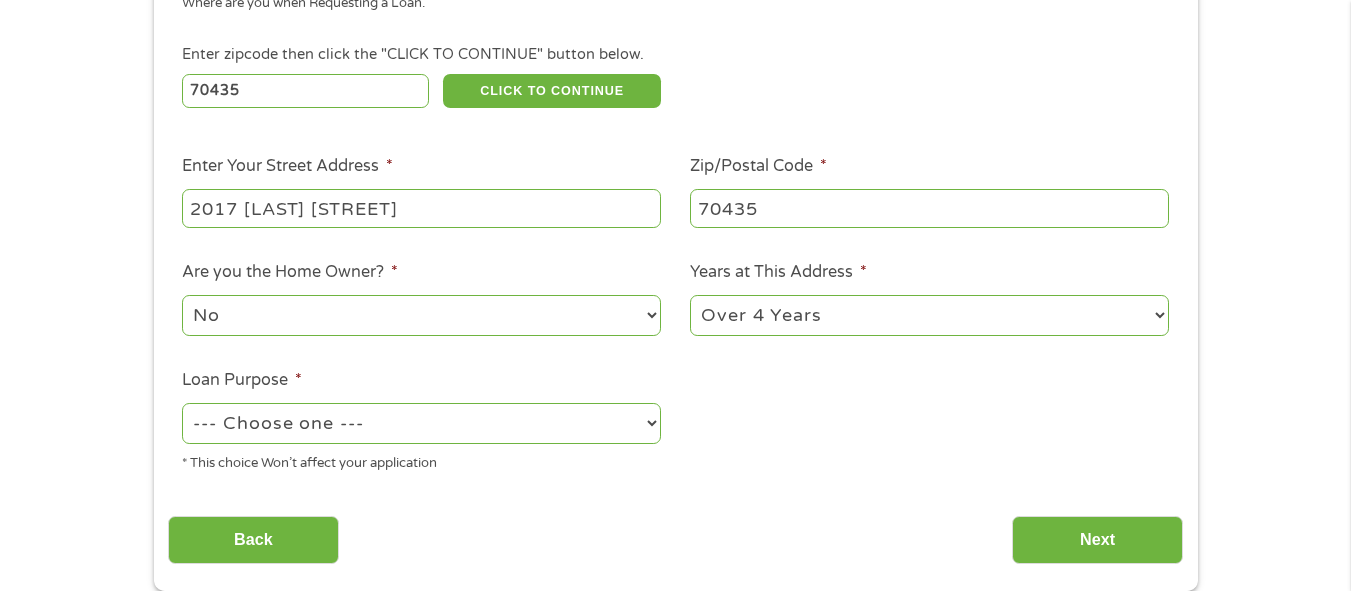 select on "yes" 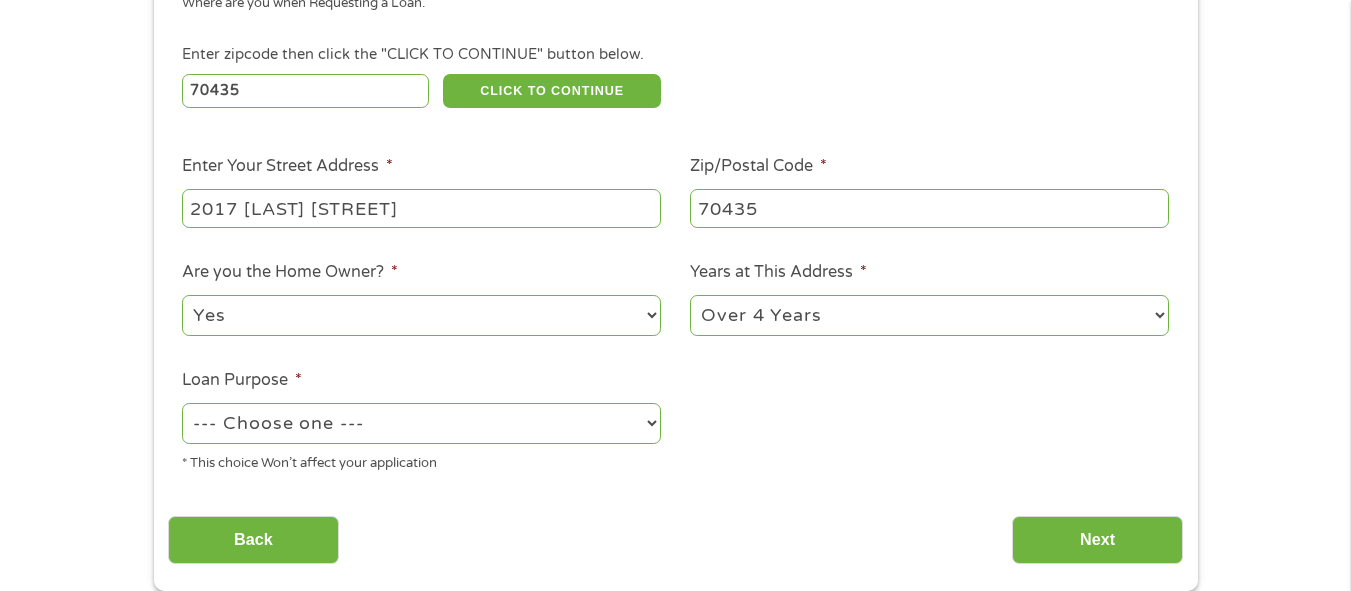 click on "--- Choose one --- Pay Bills Debt Consolidation Home Improvement Major Purchase Car Loan Short Term Cash Medical Expenses Other" at bounding box center [421, 423] 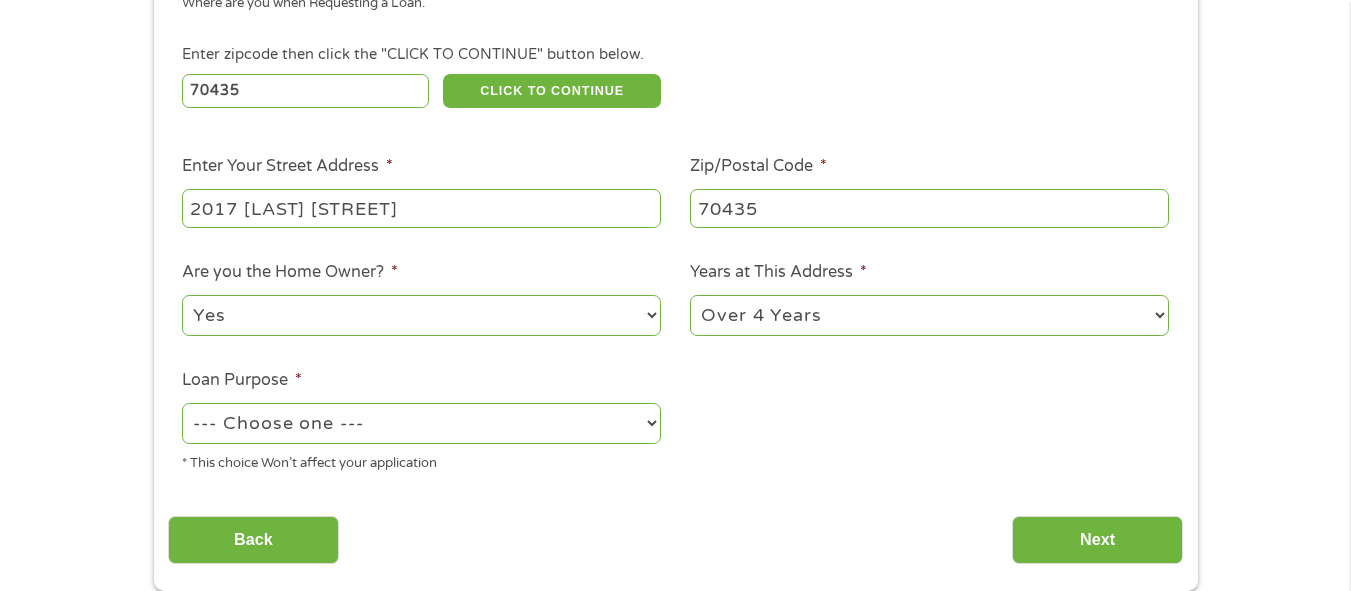 select on "debtconsolidation" 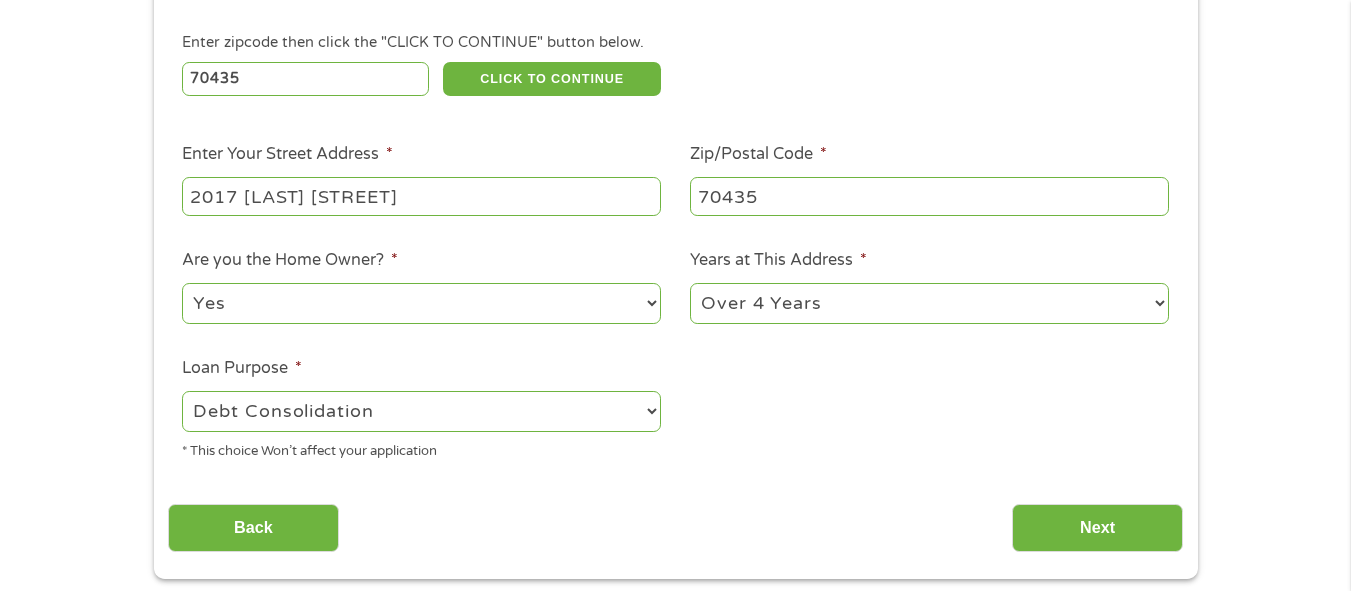 scroll, scrollTop: 322, scrollLeft: 0, axis: vertical 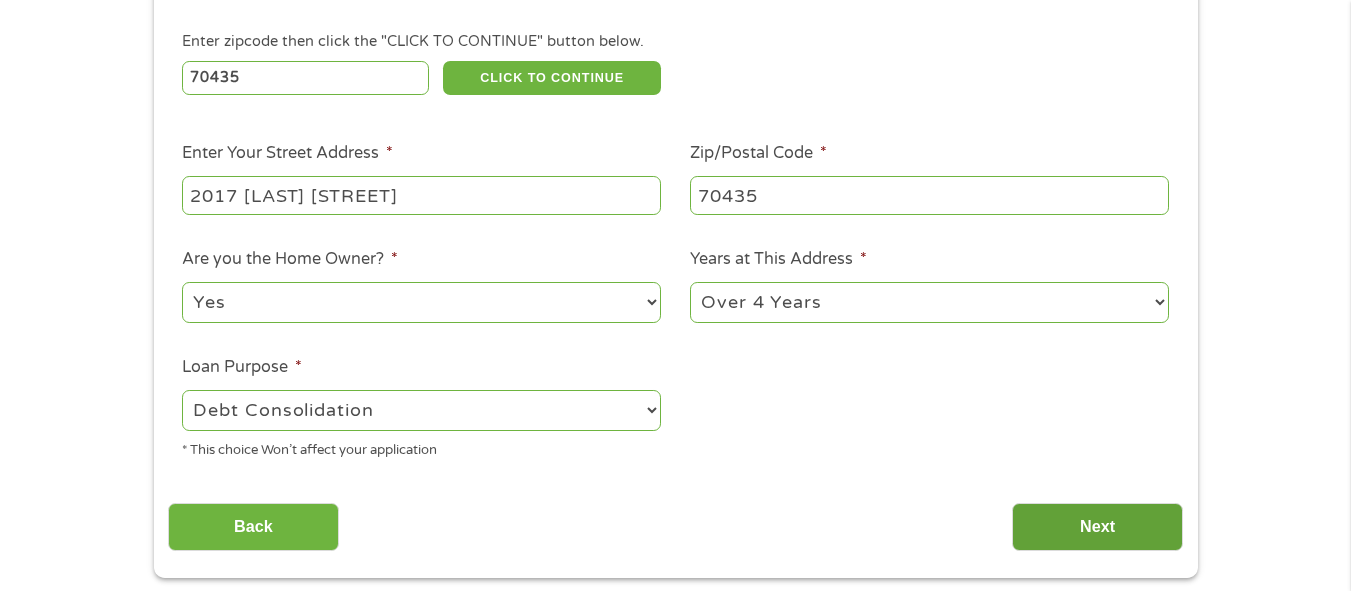 click on "Next" at bounding box center (1097, 527) 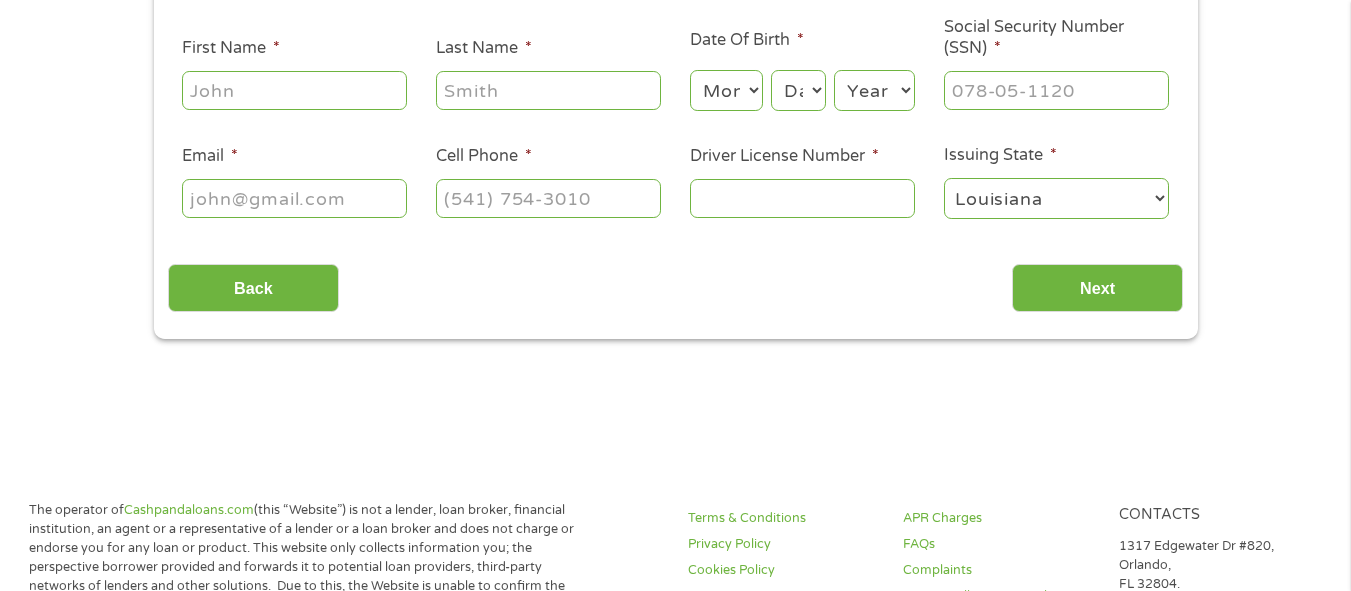 scroll, scrollTop: 8, scrollLeft: 8, axis: both 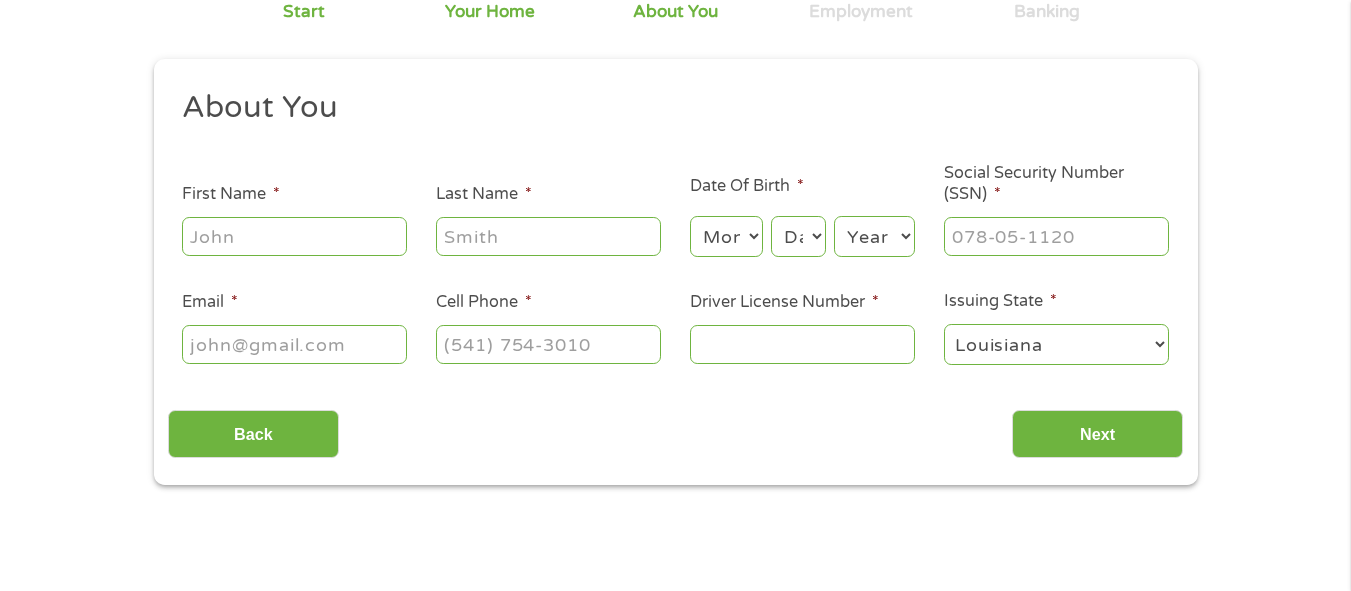 click on "First Name *" at bounding box center [294, 236] 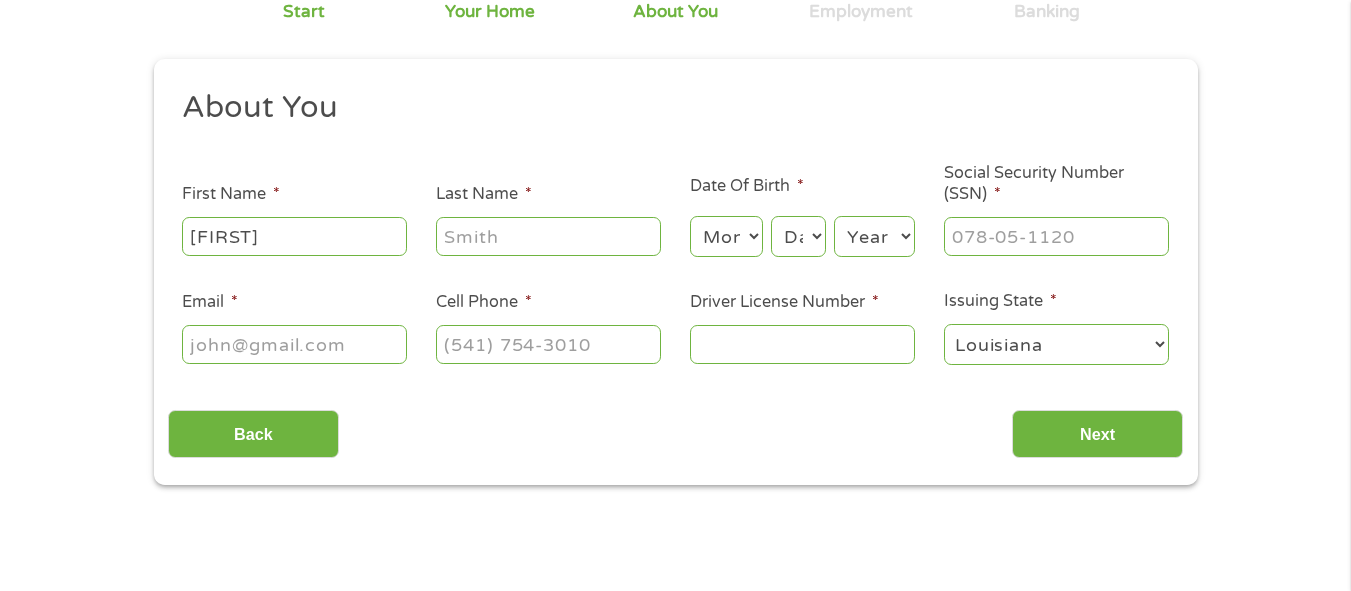 type on "[FIRST]" 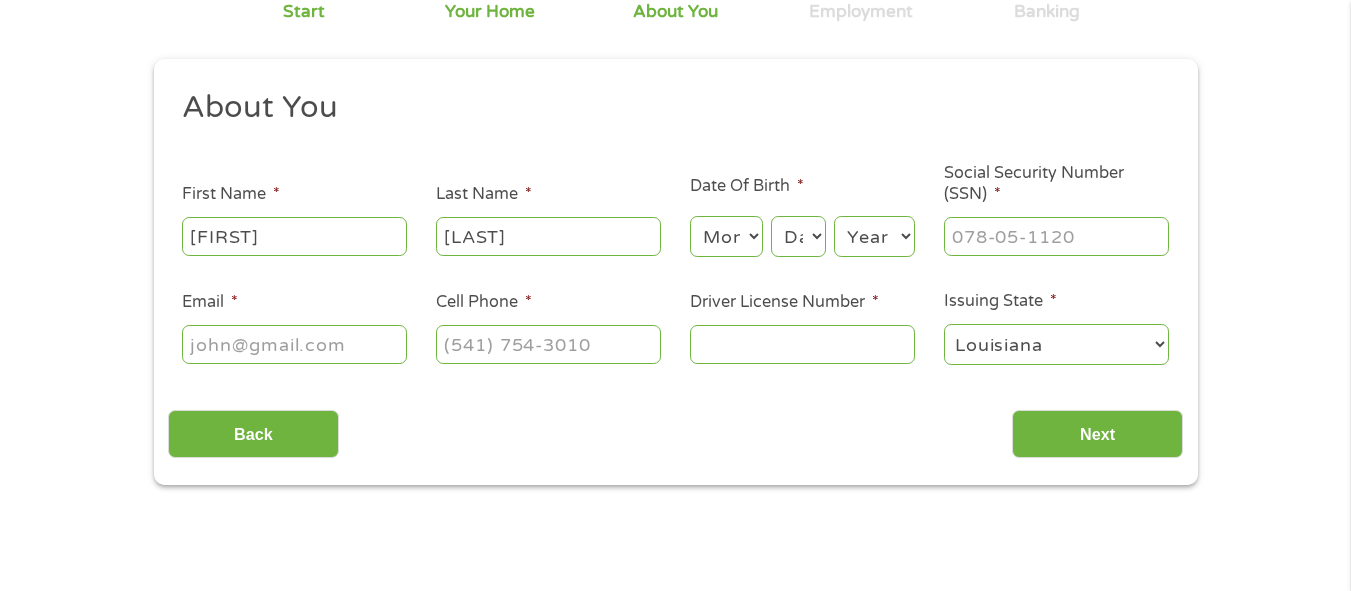 type on "[LAST]" 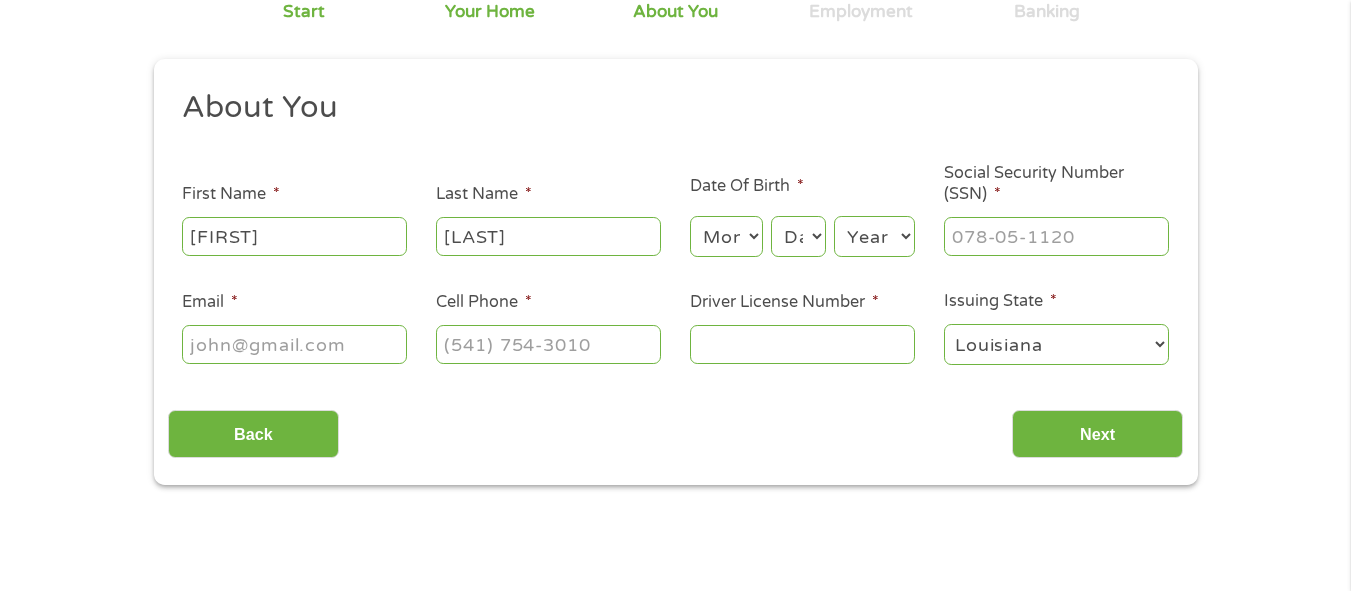 click on "Month 1 2 3 4 5 6 7 8 9 10 11 12" at bounding box center [726, 236] 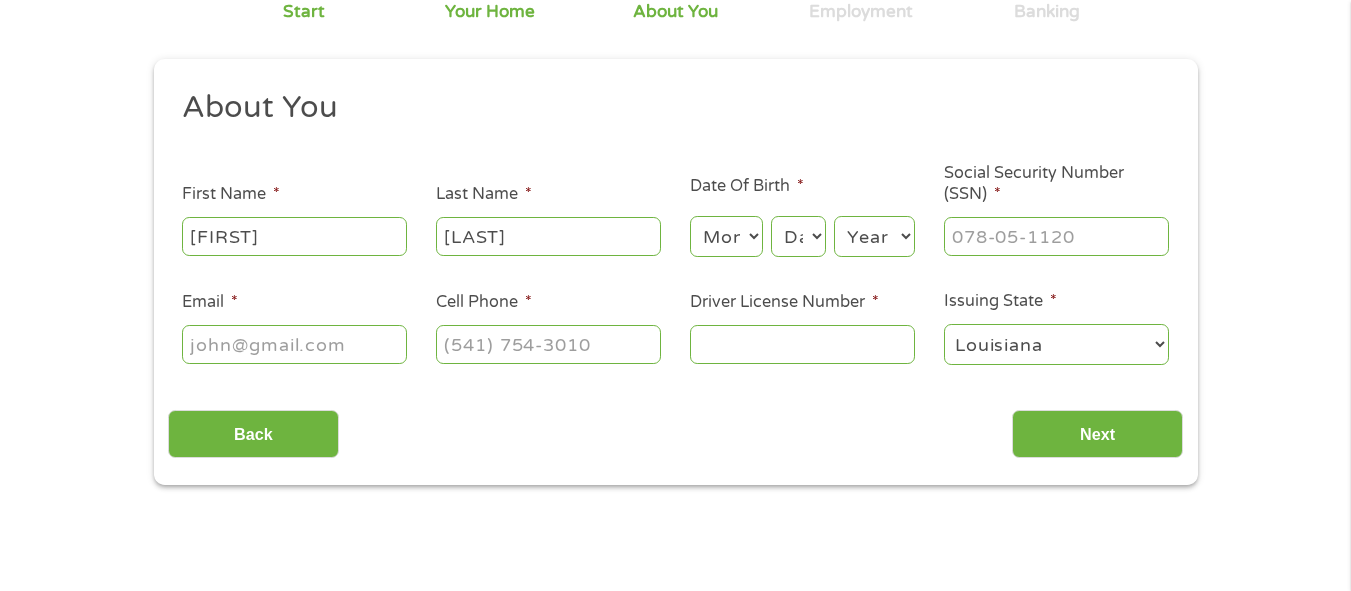 select on "6" 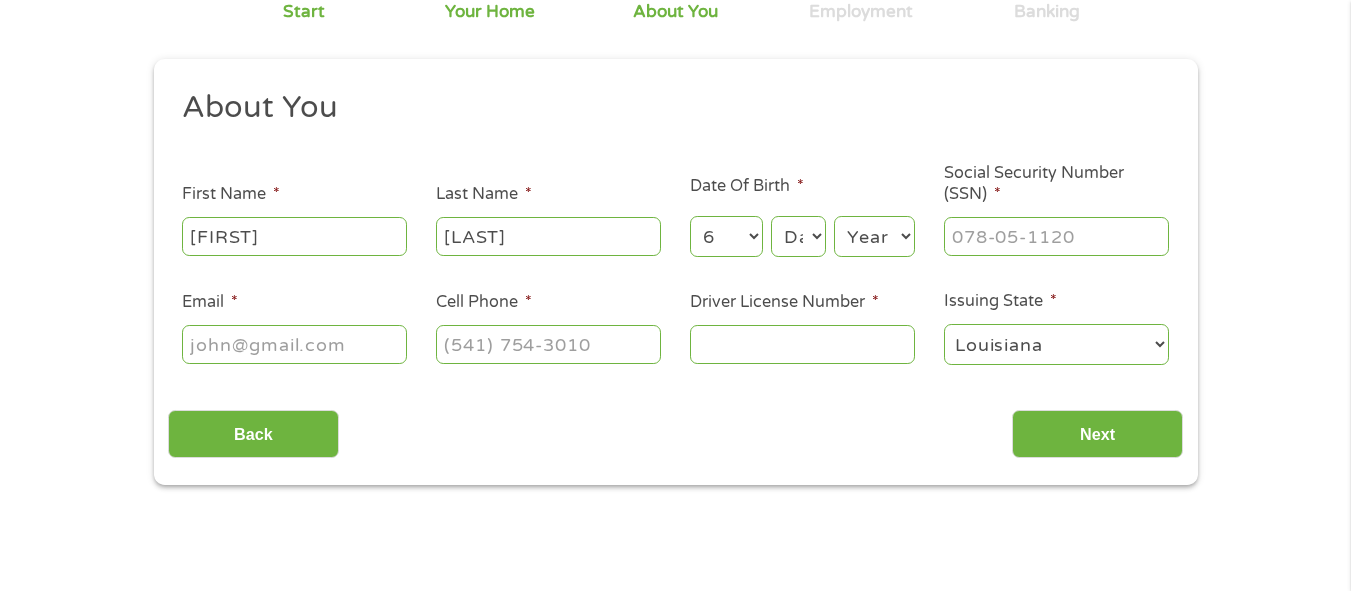 click on "Day 1 2 3 4 5 6 7 8 9 10 11 12 13 14 15 16 17 18 19 20 21 22 23 24 25 26 27 28 29 30 31" at bounding box center (798, 236) 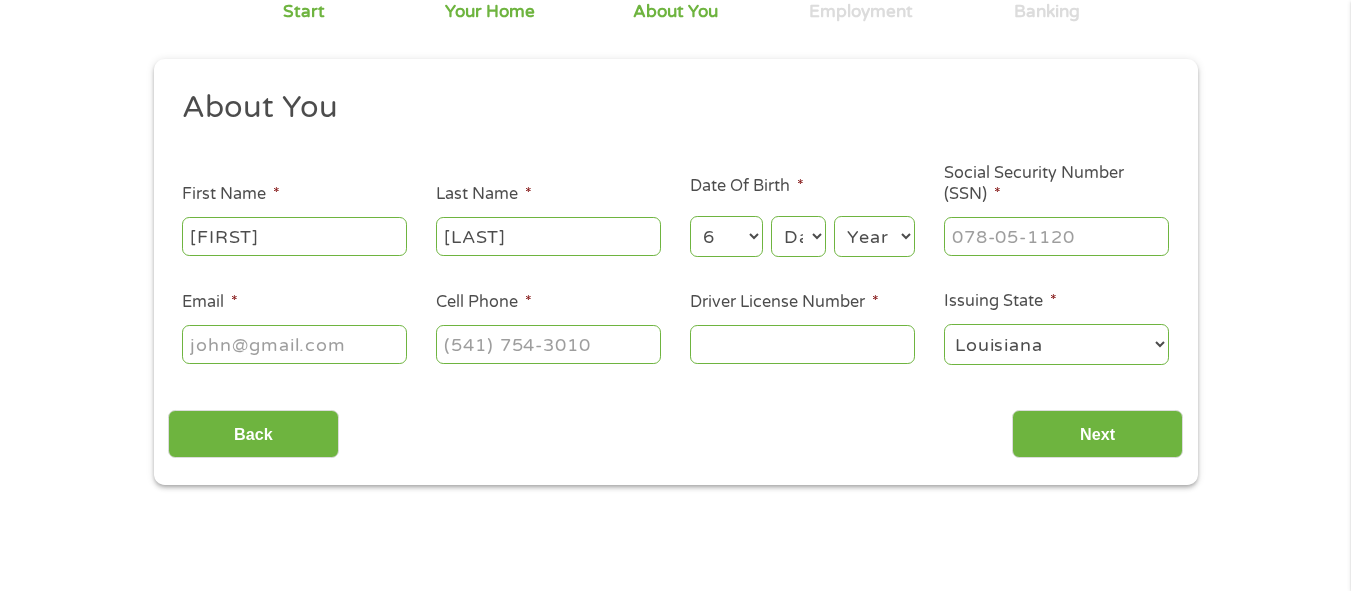 select on "30" 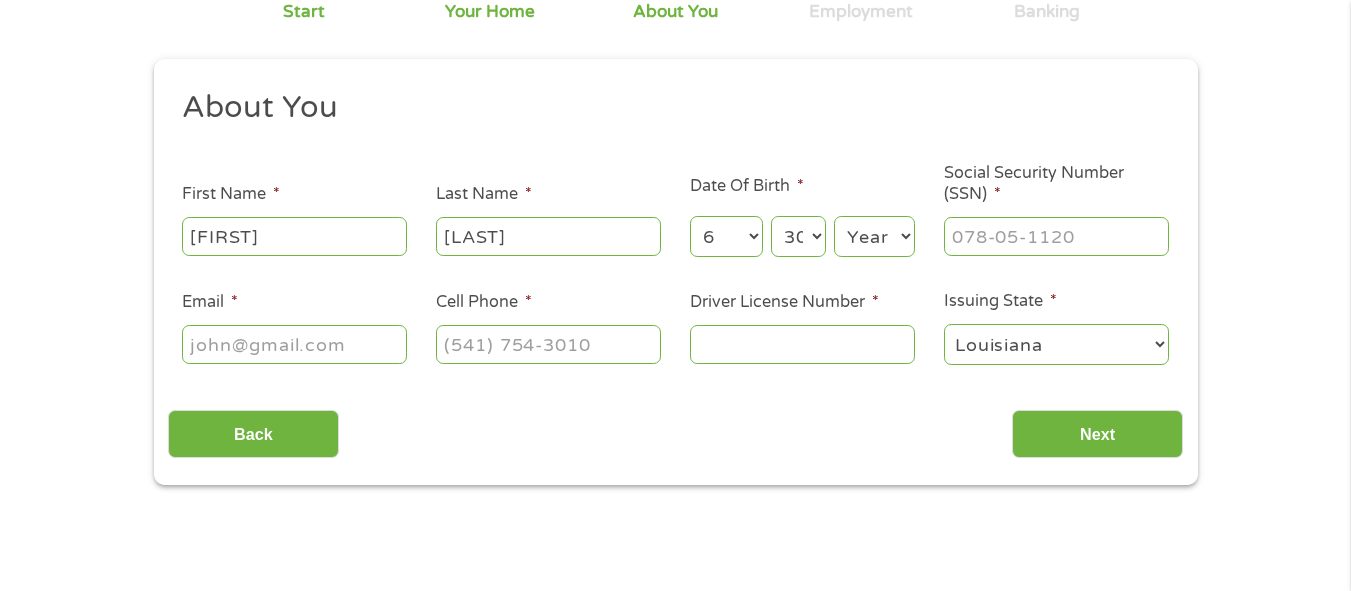 click on "Year 2007 2006 2005 2004 2003 2002 2001 2000 1999 1998 1997 1996 1995 1994 1993 1992 1991 1990 1989 1988 1987 1986 1985 1984 1983 1982 1981 1980 1979 1978 1977 1976 1975 1974 1973 1972 1971 1970 1969 1968 1967 1966 1965 1964 1963 1962 1961 1960 1959 1958 1957 1956 1955 1954 1953 1952 1951 1950 1949 1948 1947 1946 1945 1944 1943 1942 1941 1940 1939 1938 1937 1936 1935 1934 1933 1932 1931 1930 1929 1928 1927 1926 1925 1924 1923 1922 1921 1920" at bounding box center [874, 236] 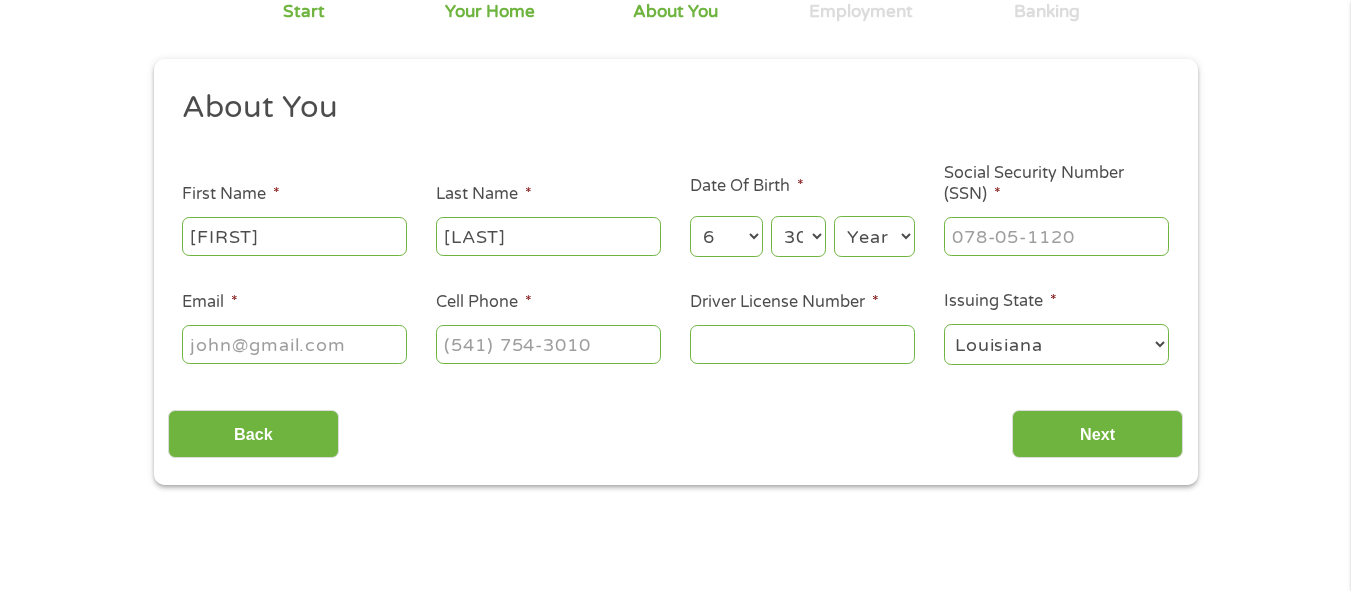 select on "1971" 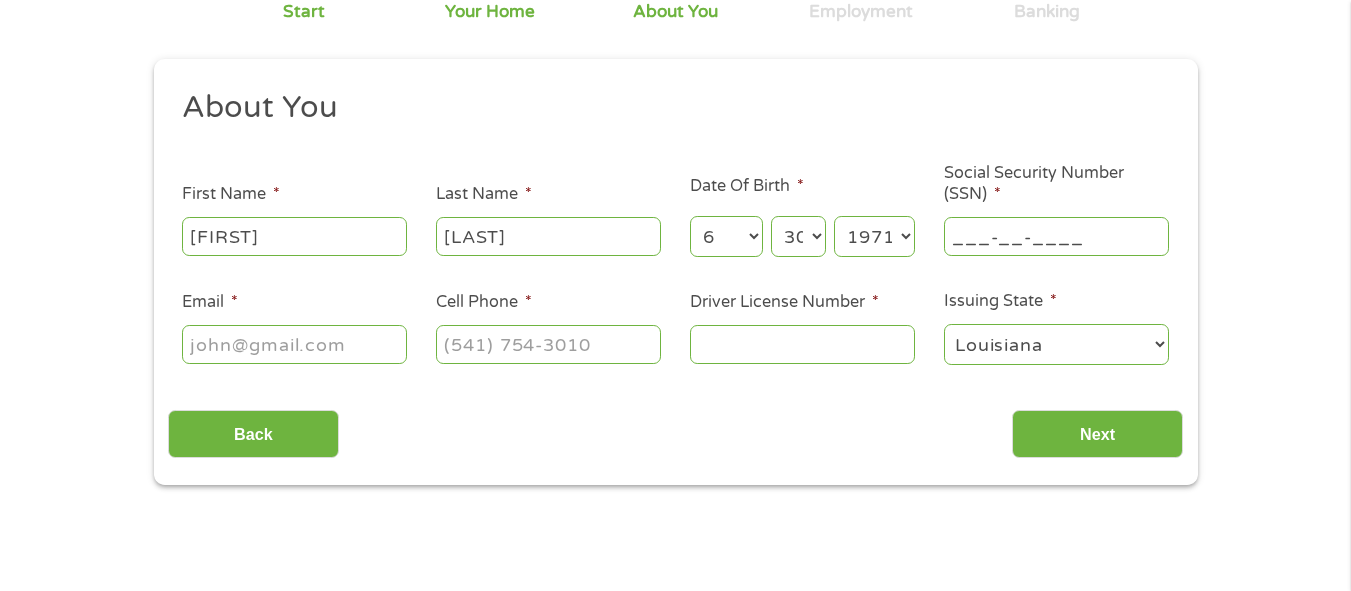 click on "___-__-____" at bounding box center [1056, 236] 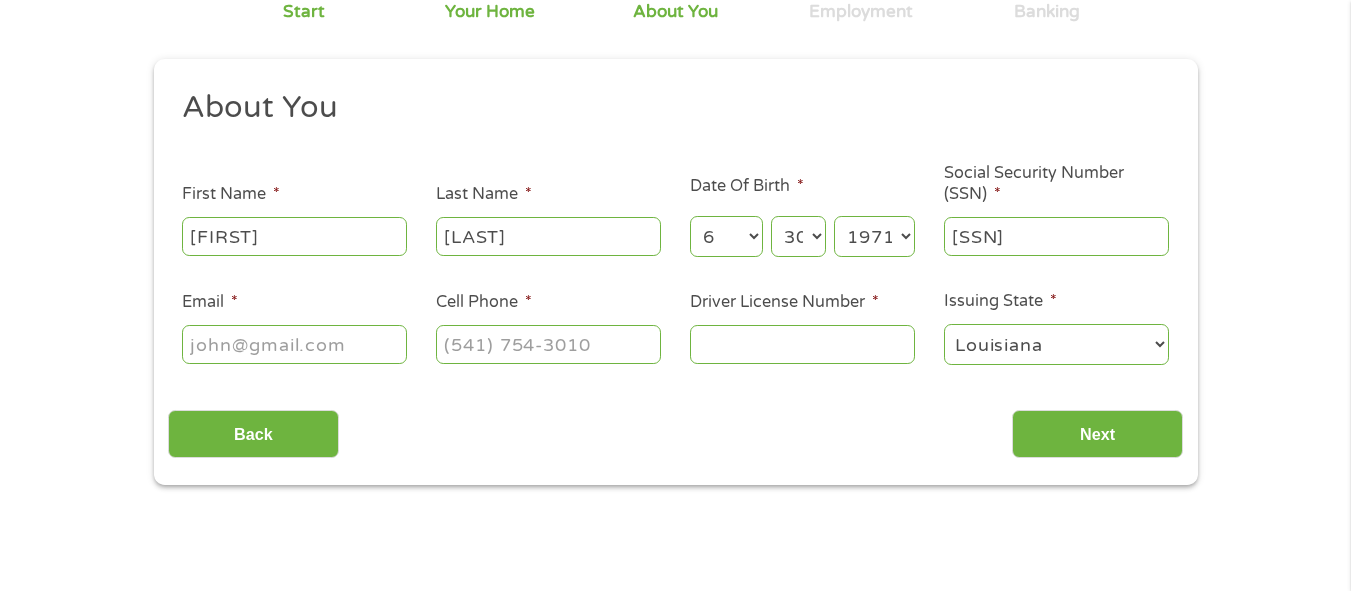 click on "Email *" at bounding box center (294, 344) 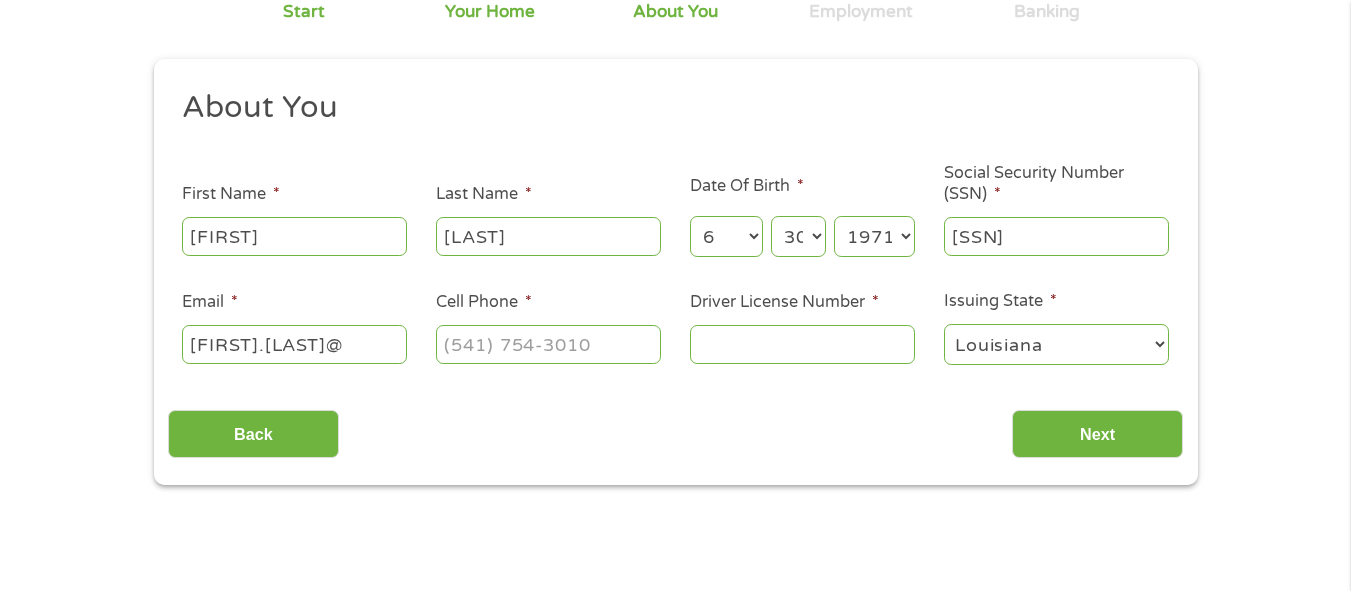 scroll, scrollTop: 0, scrollLeft: 12, axis: horizontal 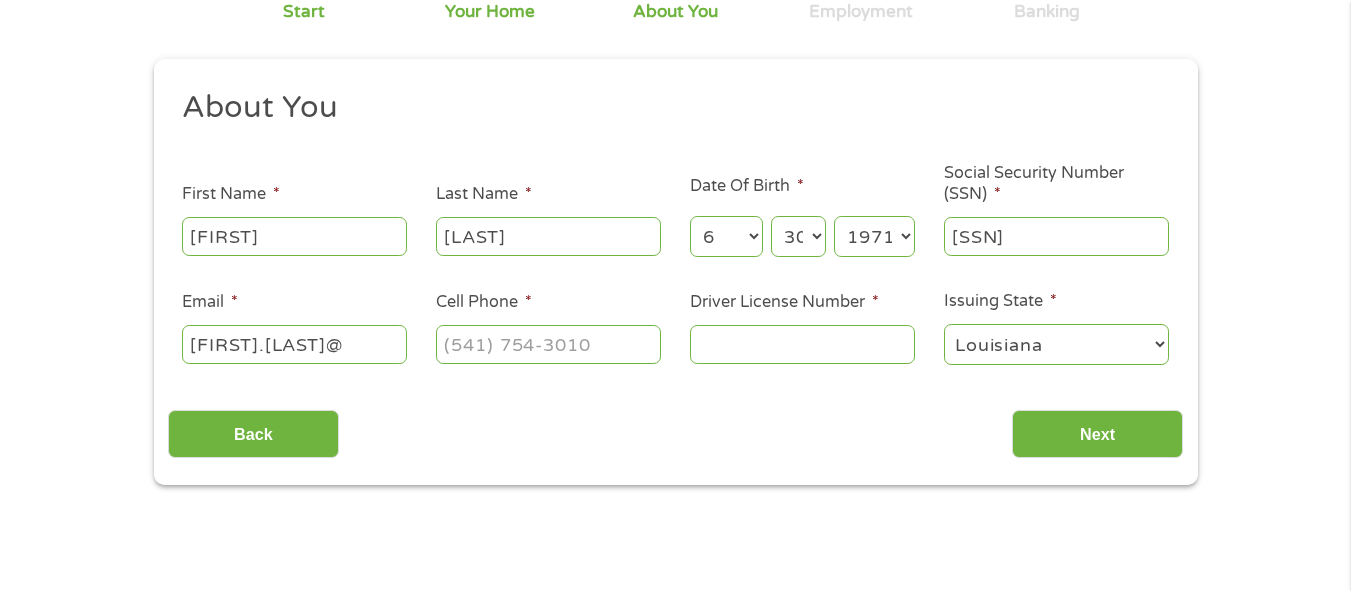 type on "[FIRST].[LAST]@" 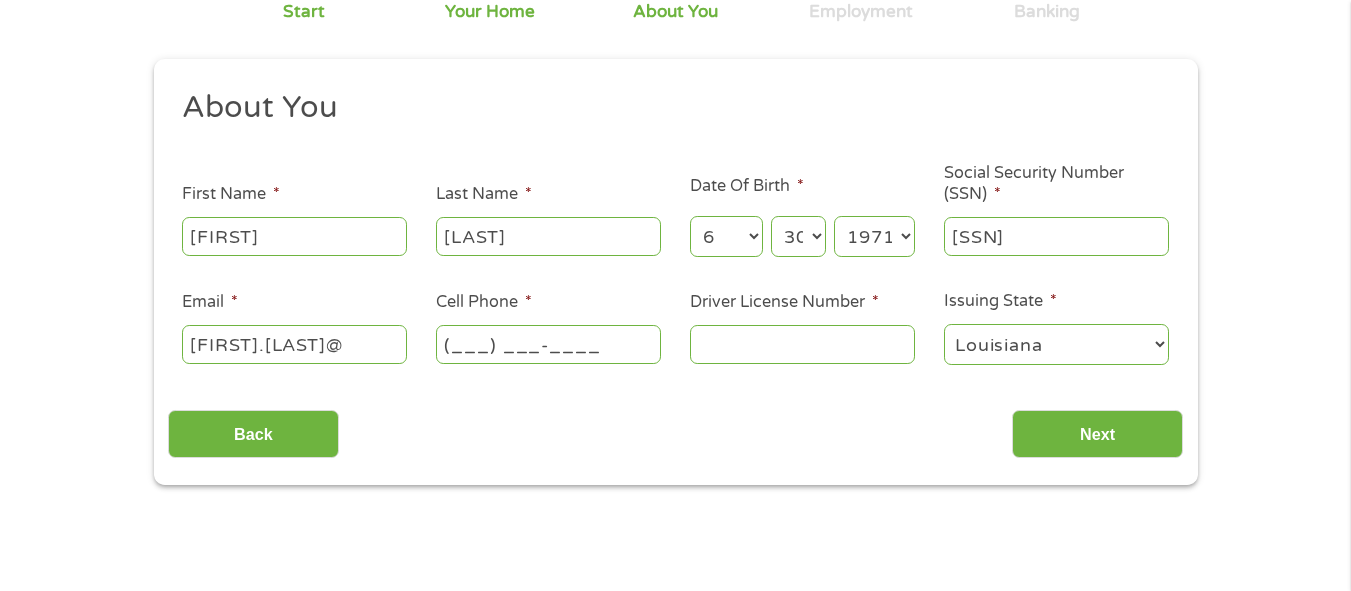 scroll, scrollTop: 0, scrollLeft: 0, axis: both 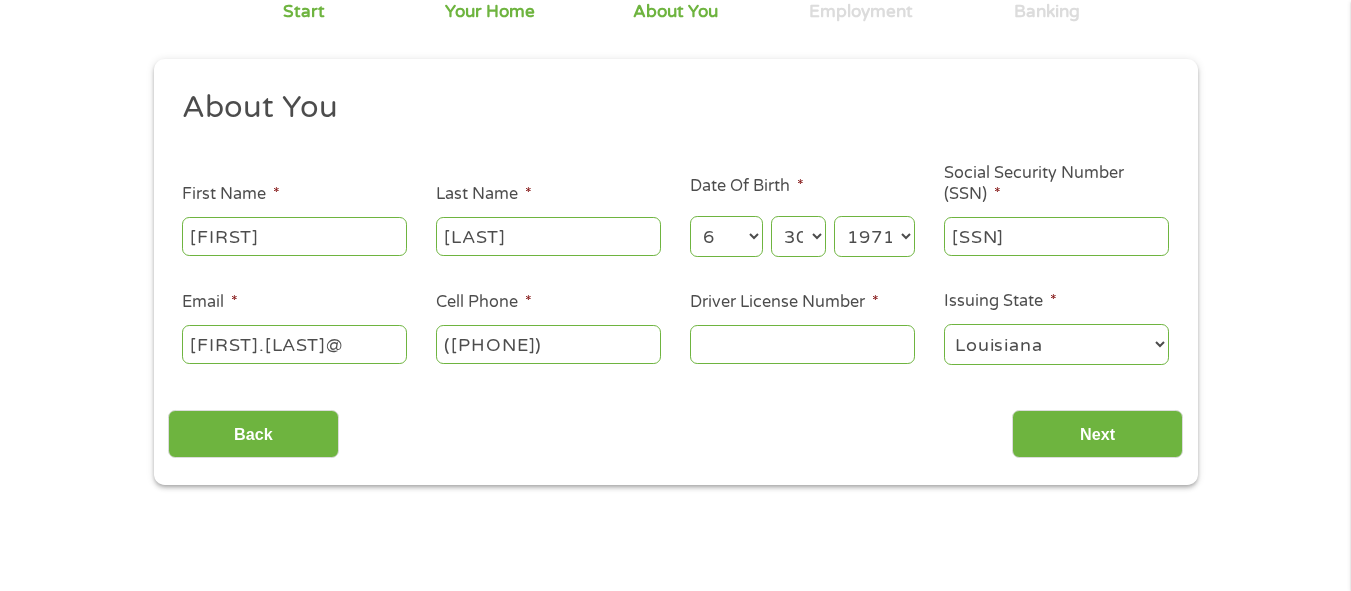 click on "Driver License Number *" at bounding box center (802, 344) 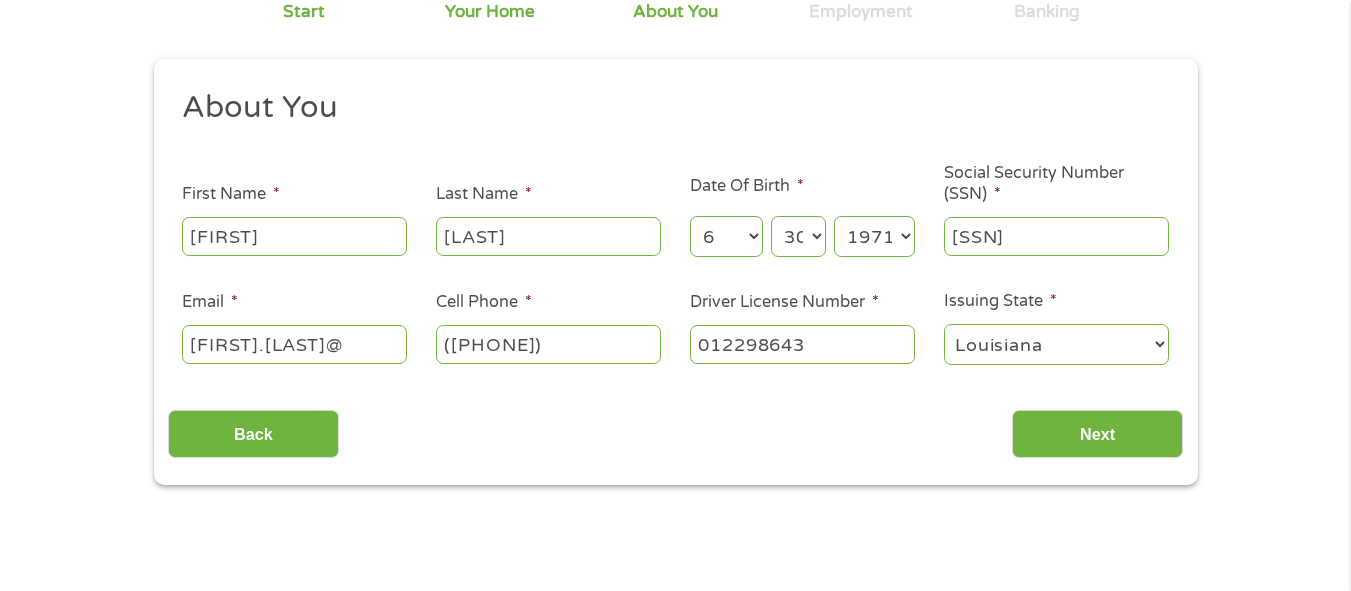 type on "012298643" 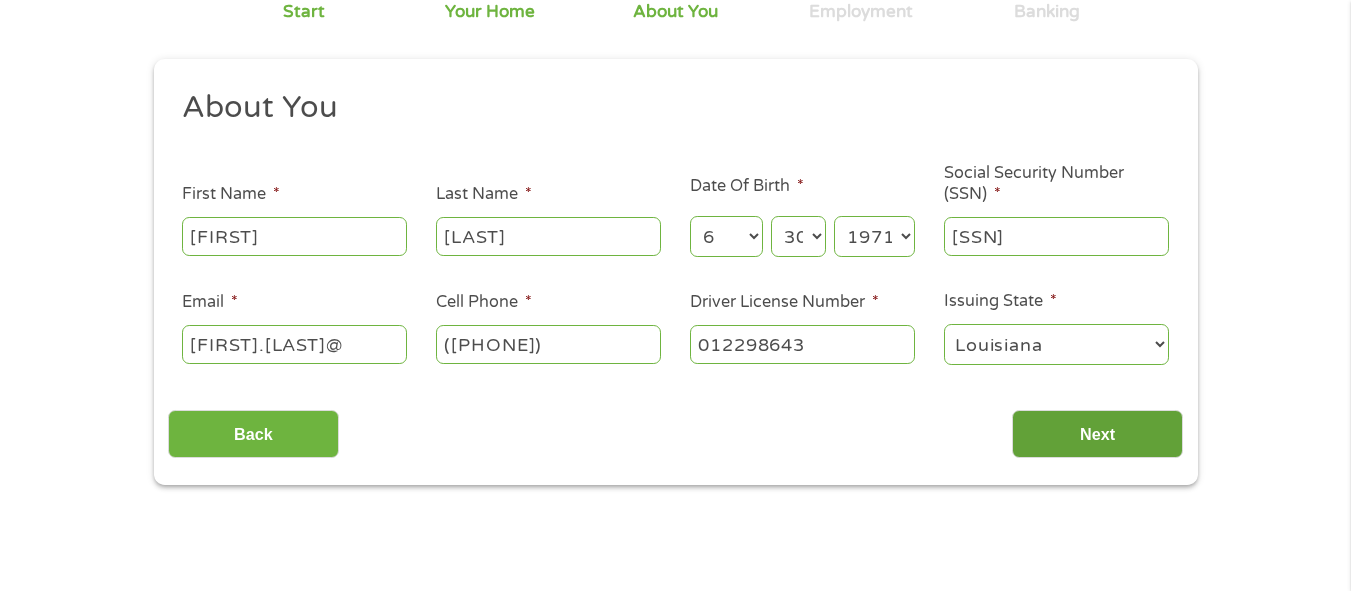 click on "Next" at bounding box center (1097, 434) 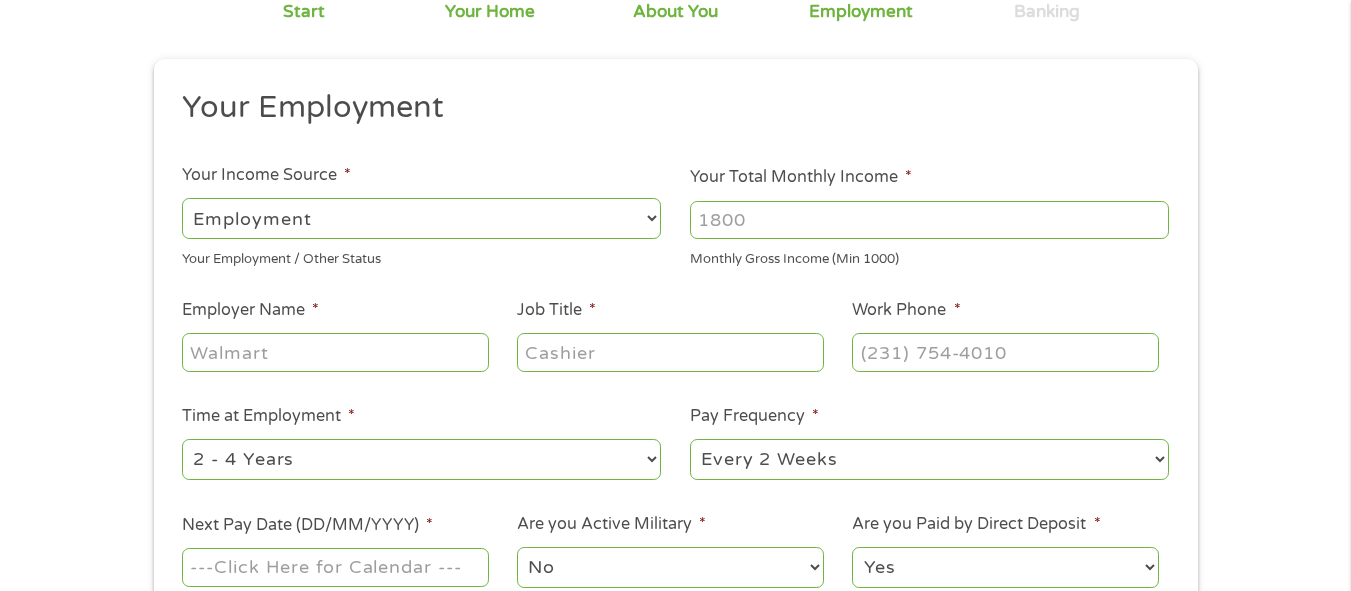 scroll, scrollTop: 8, scrollLeft: 8, axis: both 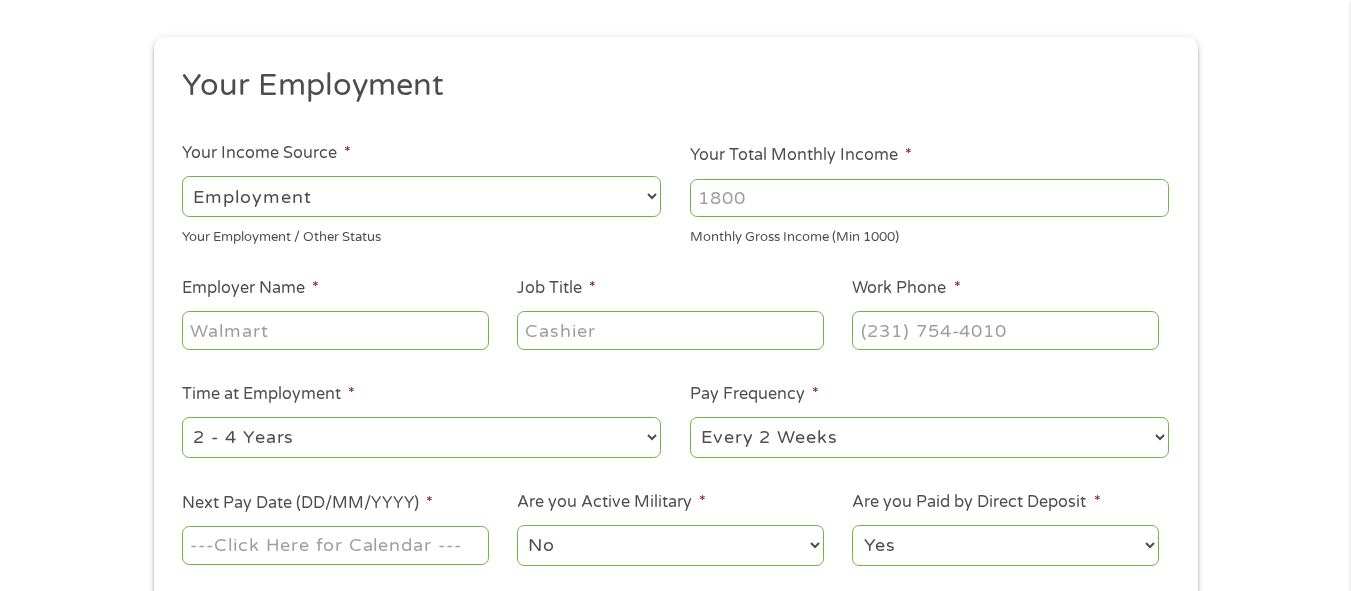 click on "--- Choose one --- Employment Self Employed Benefits" at bounding box center (421, 196) 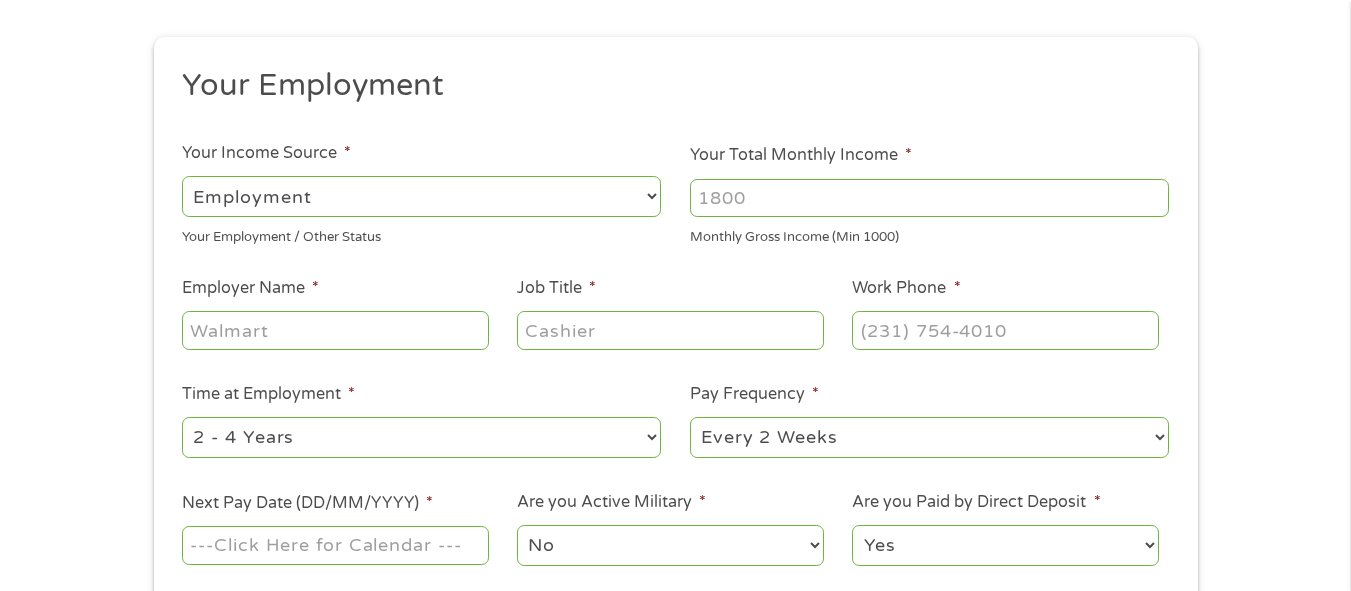 click on "Your Total Monthly Income *" at bounding box center [929, 198] 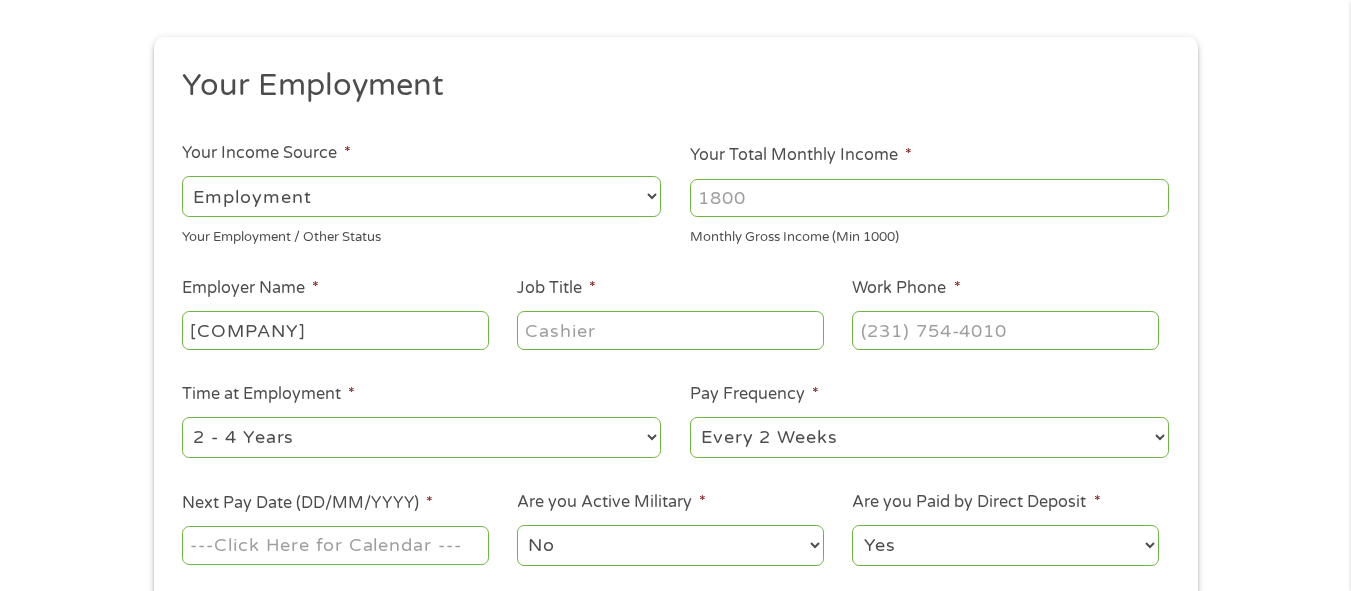 click on "[COMPANY]" at bounding box center (335, 330) 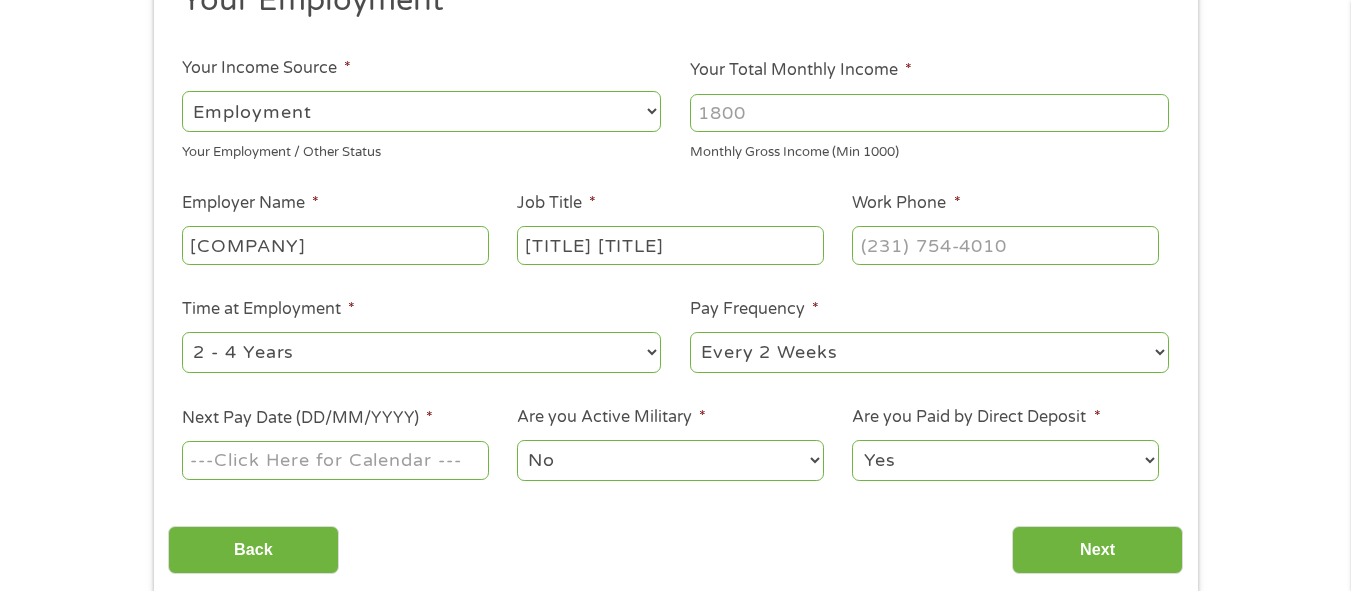 scroll, scrollTop: 285, scrollLeft: 0, axis: vertical 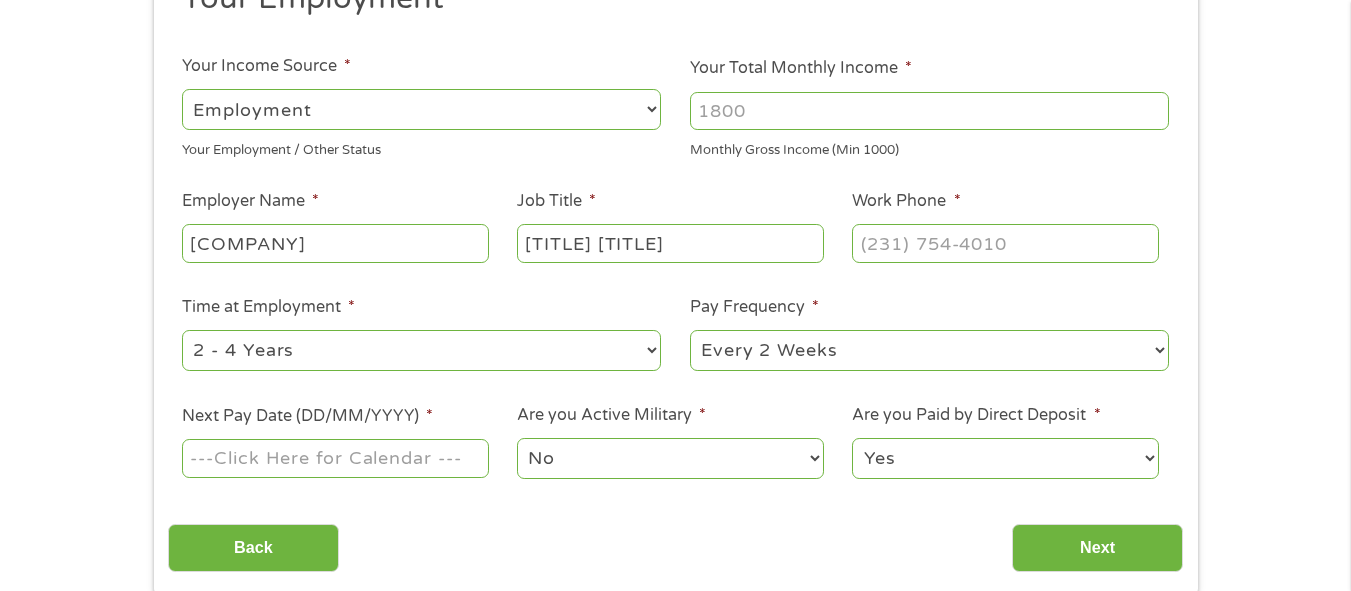 type on "[TITLE] [TITLE]" 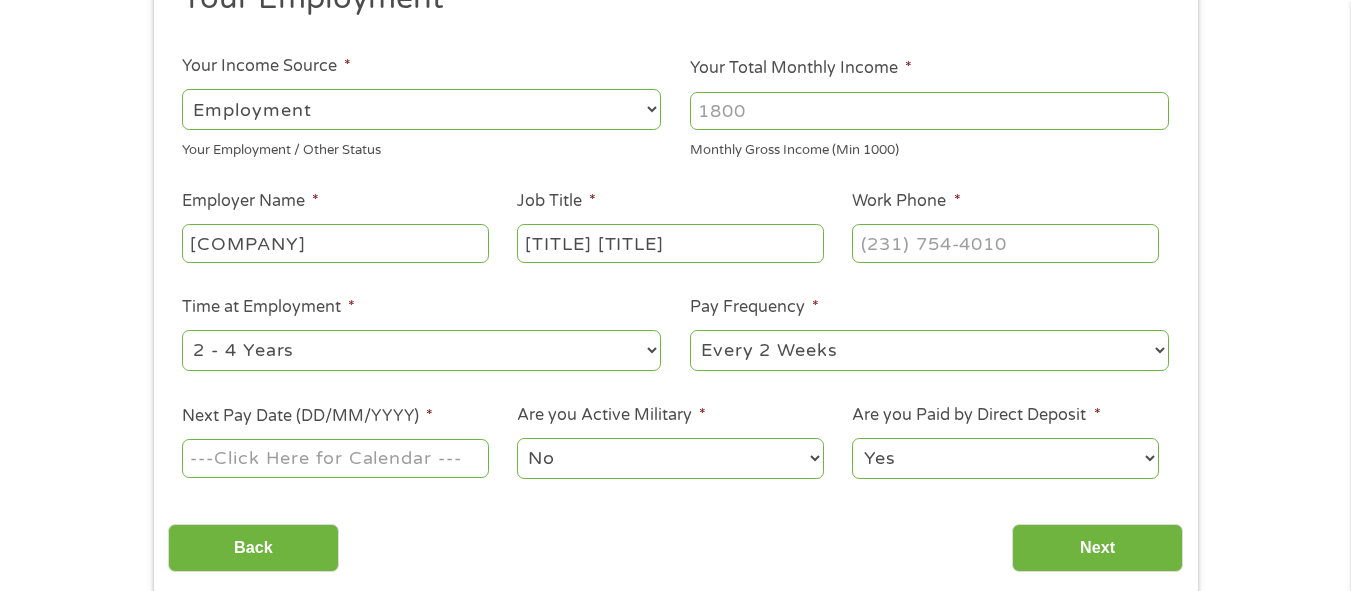 select on "60months" 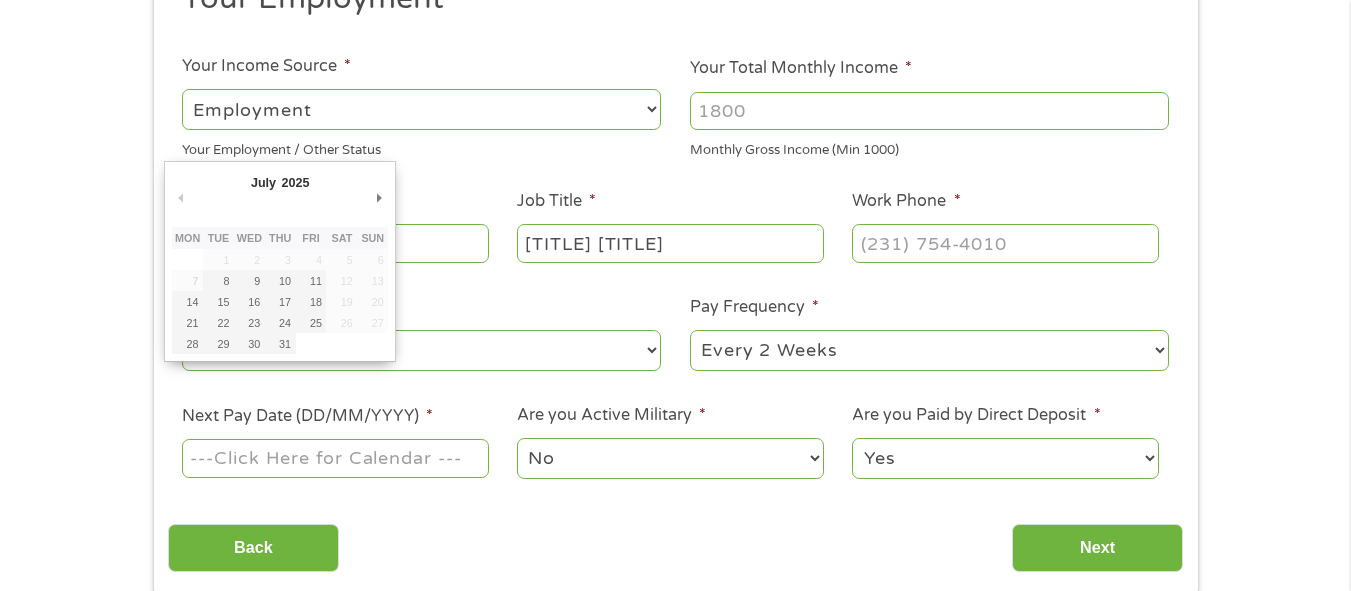 click on "Next Pay Date (DD/MM/YYYY) *" at bounding box center (335, 458) 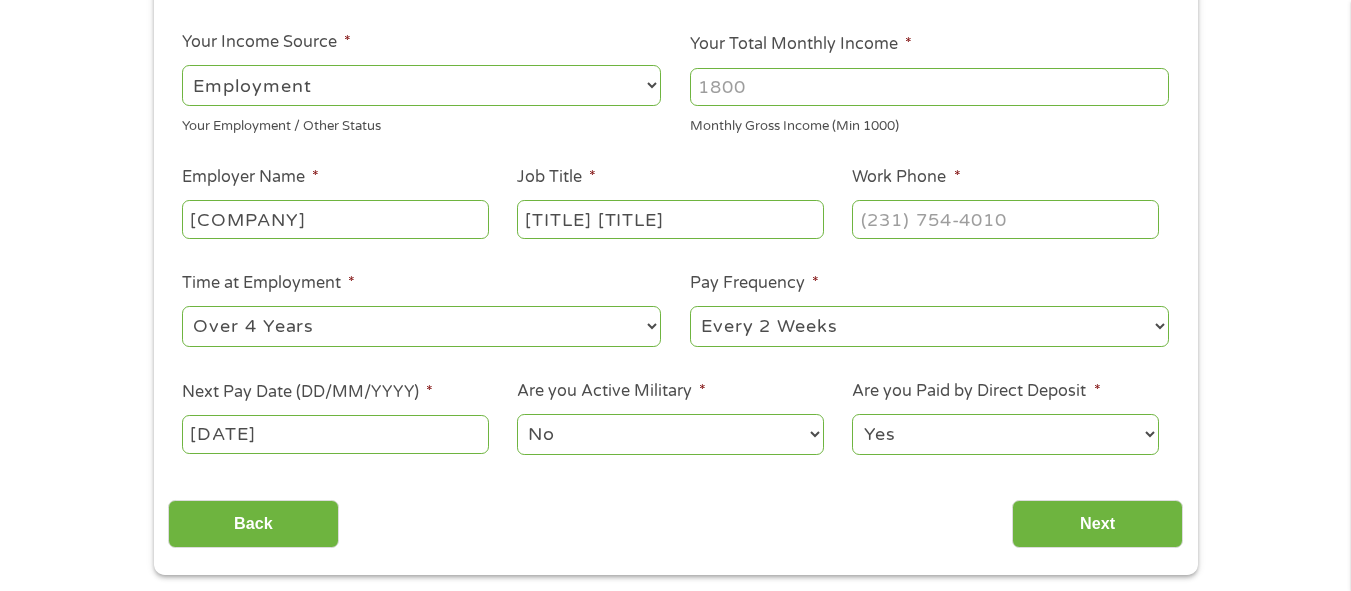 scroll, scrollTop: 303, scrollLeft: 0, axis: vertical 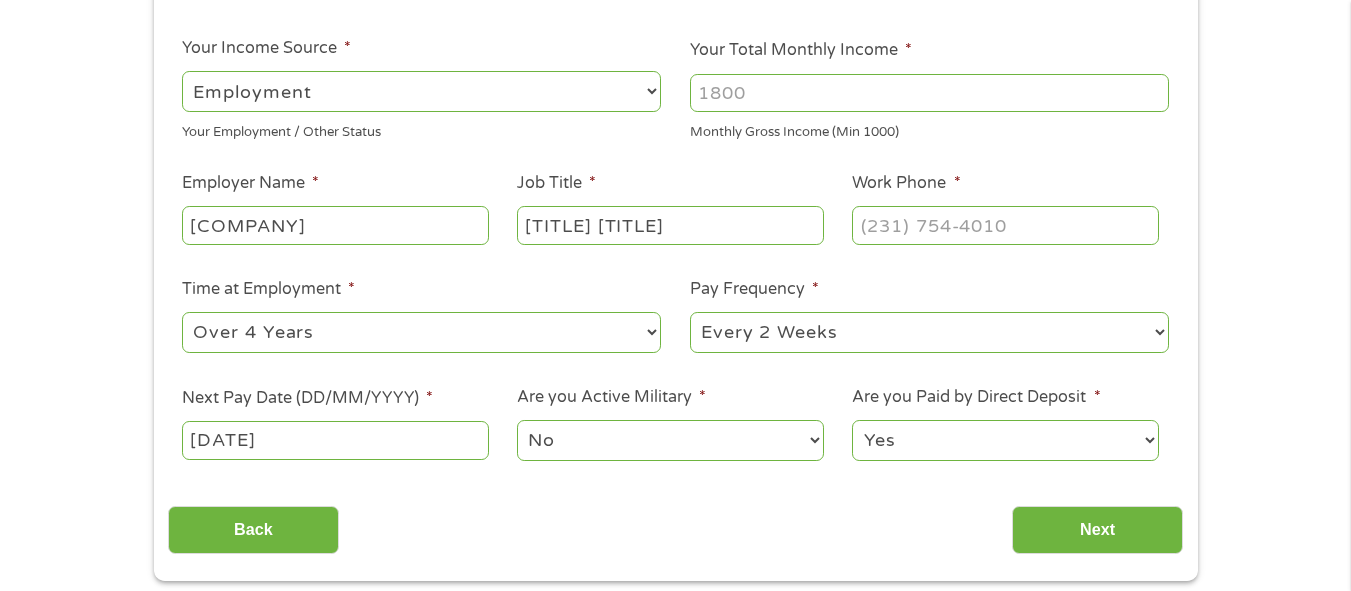 click on "Your Total Monthly Income *" at bounding box center [929, 93] 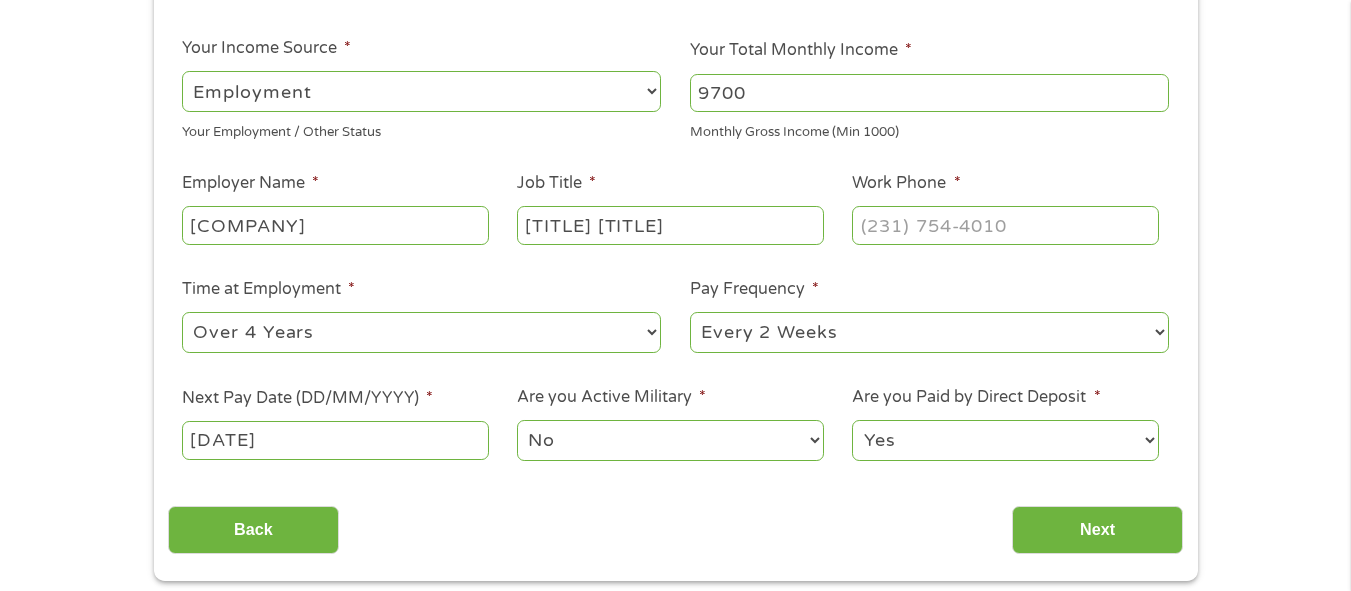 type on "9700" 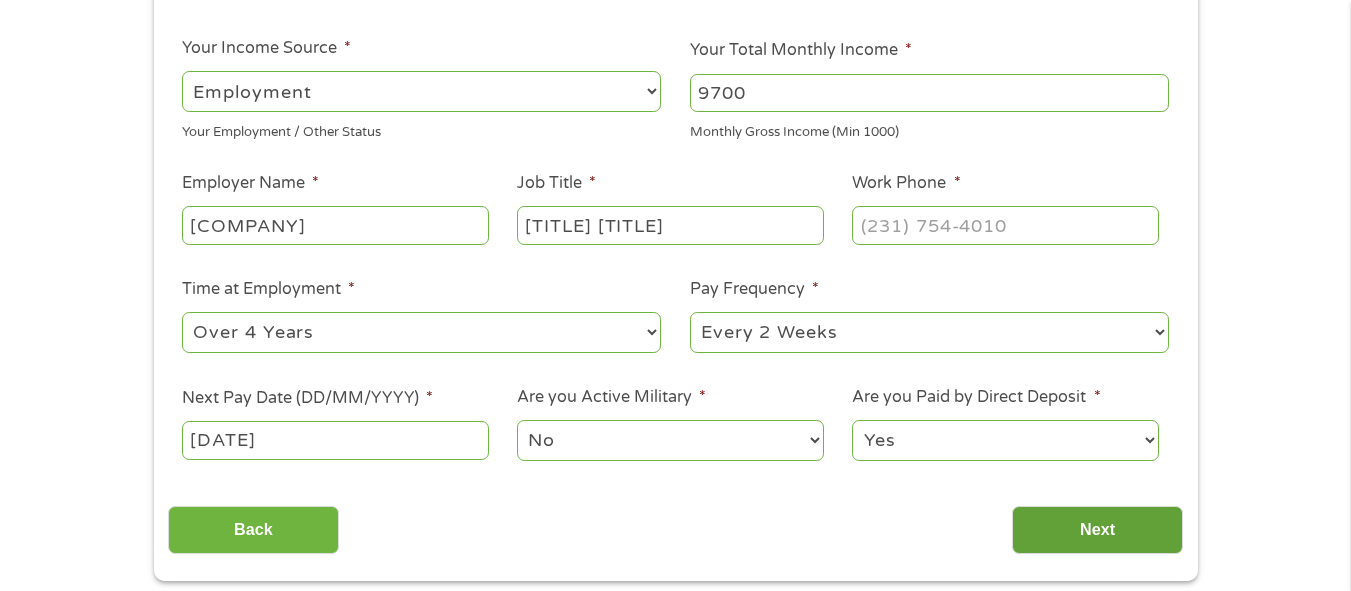 click on "Next" at bounding box center [1097, 530] 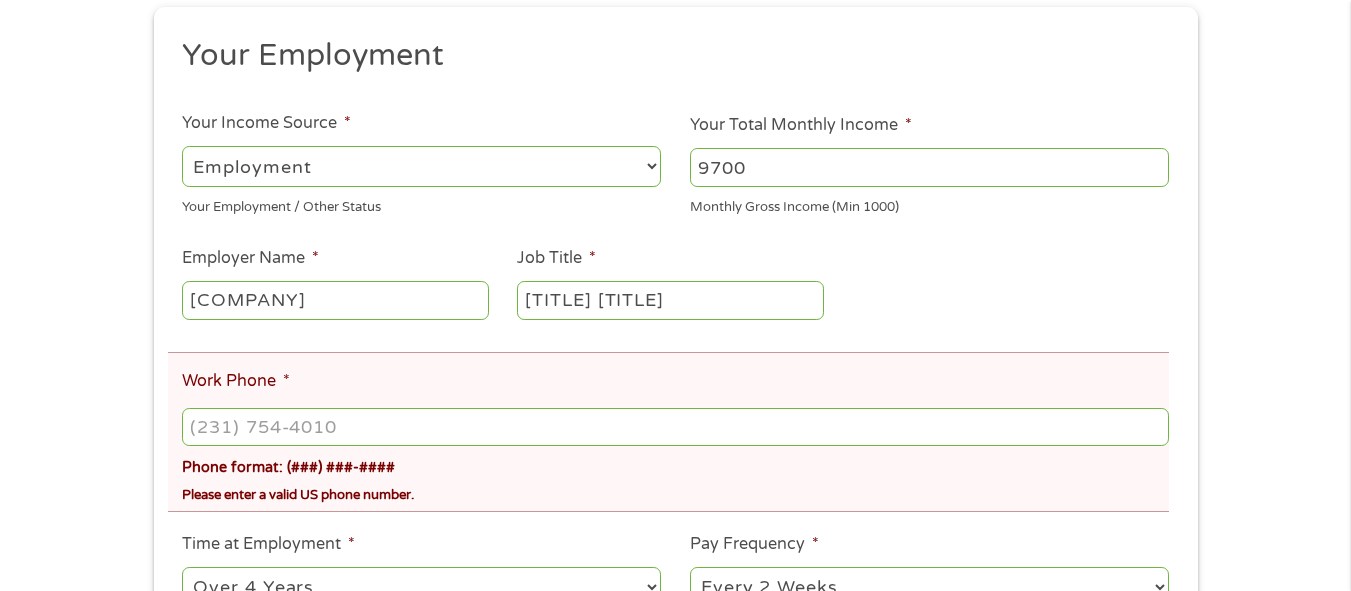 scroll, scrollTop: 0, scrollLeft: 0, axis: both 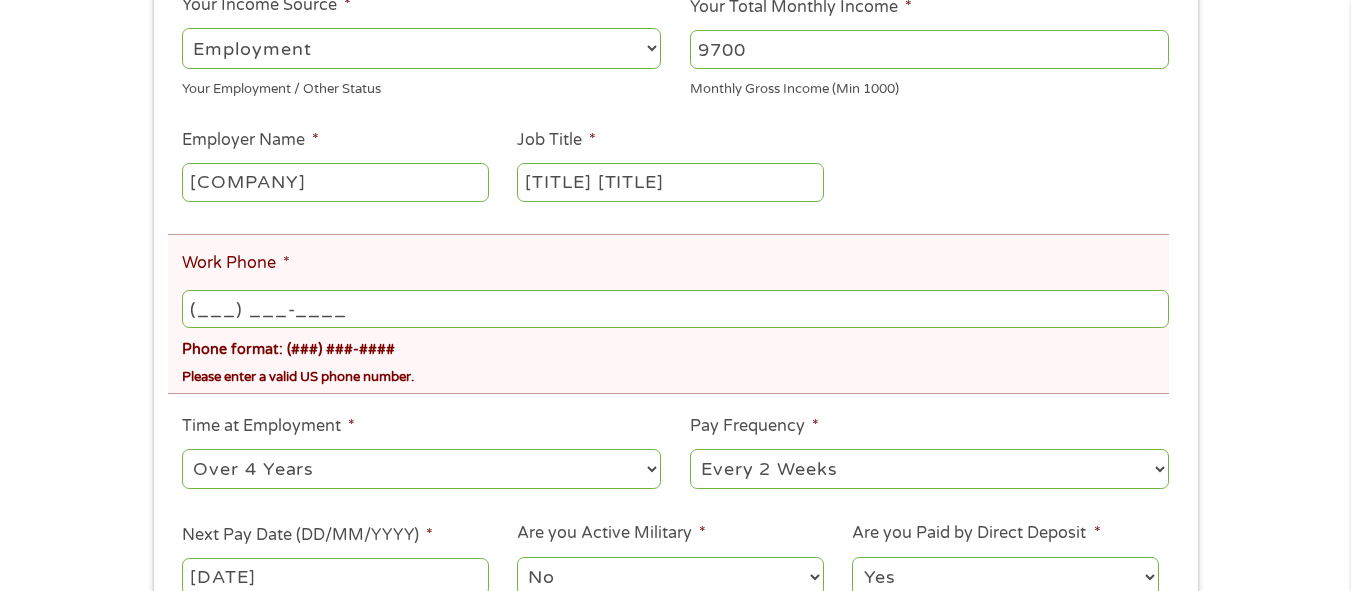 click on "(___) ___-____" at bounding box center (675, 309) 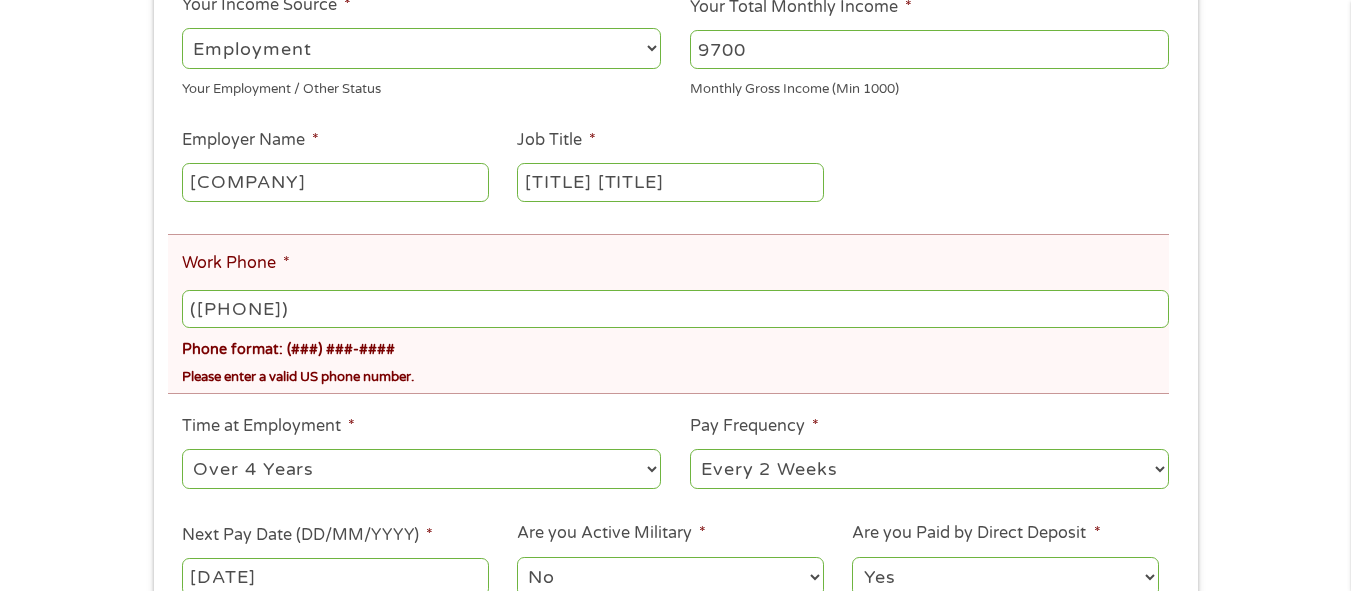 click on "There was a problem with your submission. Please review the fields below. 1         Start   2         Your Home   3         About You   4         Employment   5         Banking   6
This field is hidden when viewing the form gclid This field is hidden when viewing the form Referrer https://www.cashpandaloans.com/ This field is hidden when viewing the form Source This field is hidden when viewing the form Campaign This field is hidden when viewing the form Medium This field is hidden when viewing the form adgroup This field is hidden when viewing the form creative This field is hidden when viewing the form position This field is hidden when viewing the form keyword This field is hidden when viewing the form matchtype This field is hidden when viewing the form device This field is hidden when viewing the form network This field is hidden when viewing the form email quality score 0.95
No fees!" at bounding box center (675, 195) 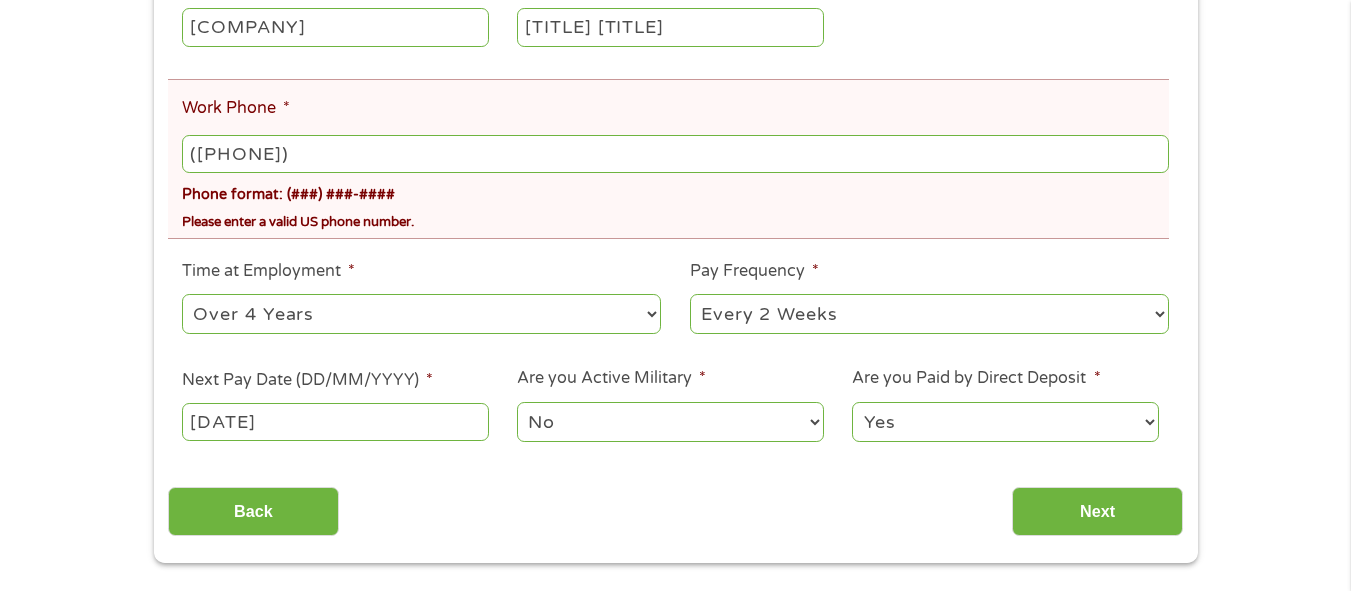 scroll, scrollTop: 579, scrollLeft: 0, axis: vertical 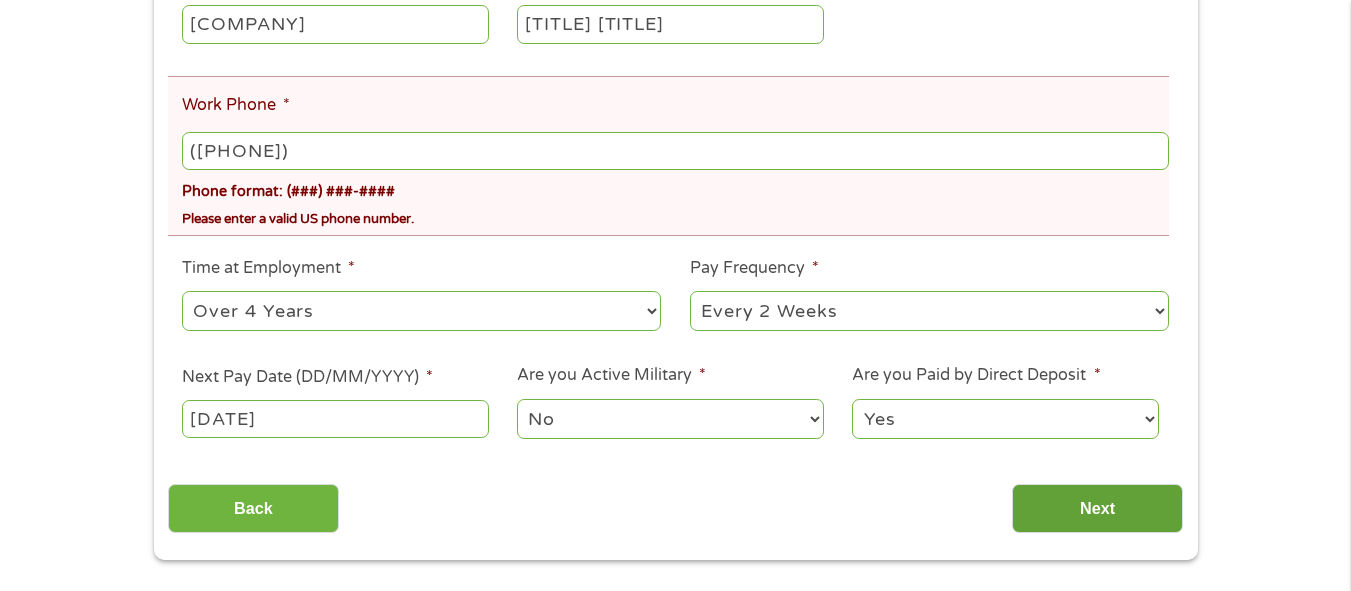click on "Next" at bounding box center (1097, 508) 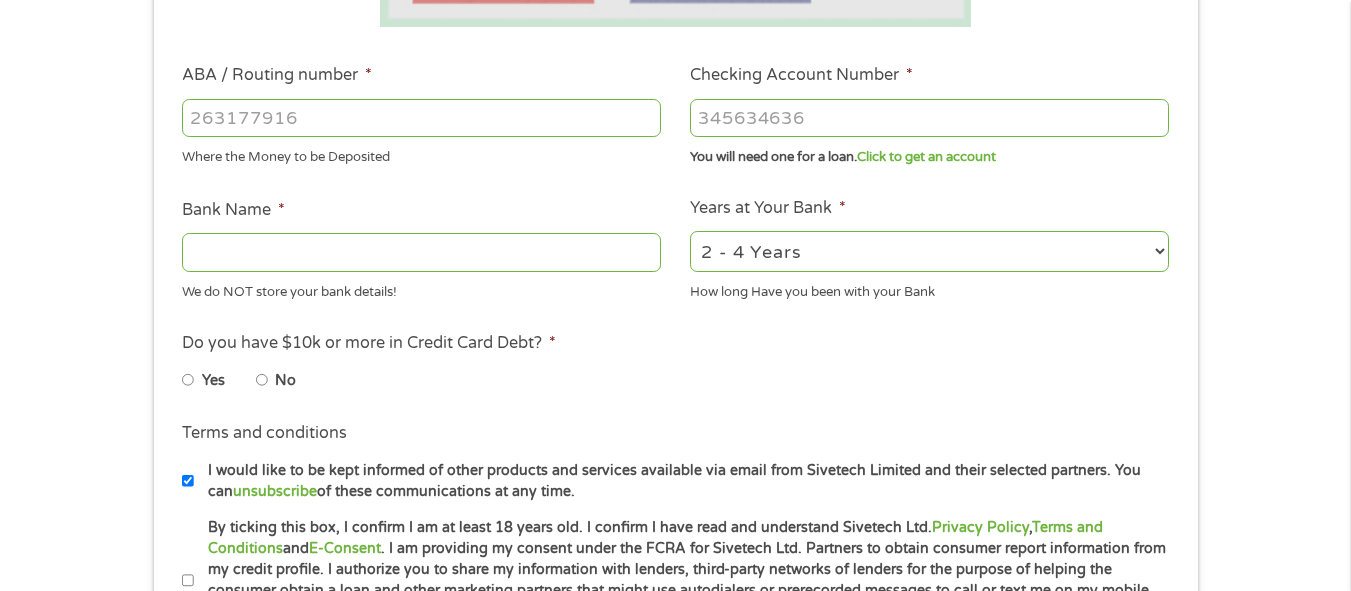 scroll, scrollTop: 8, scrollLeft: 8, axis: both 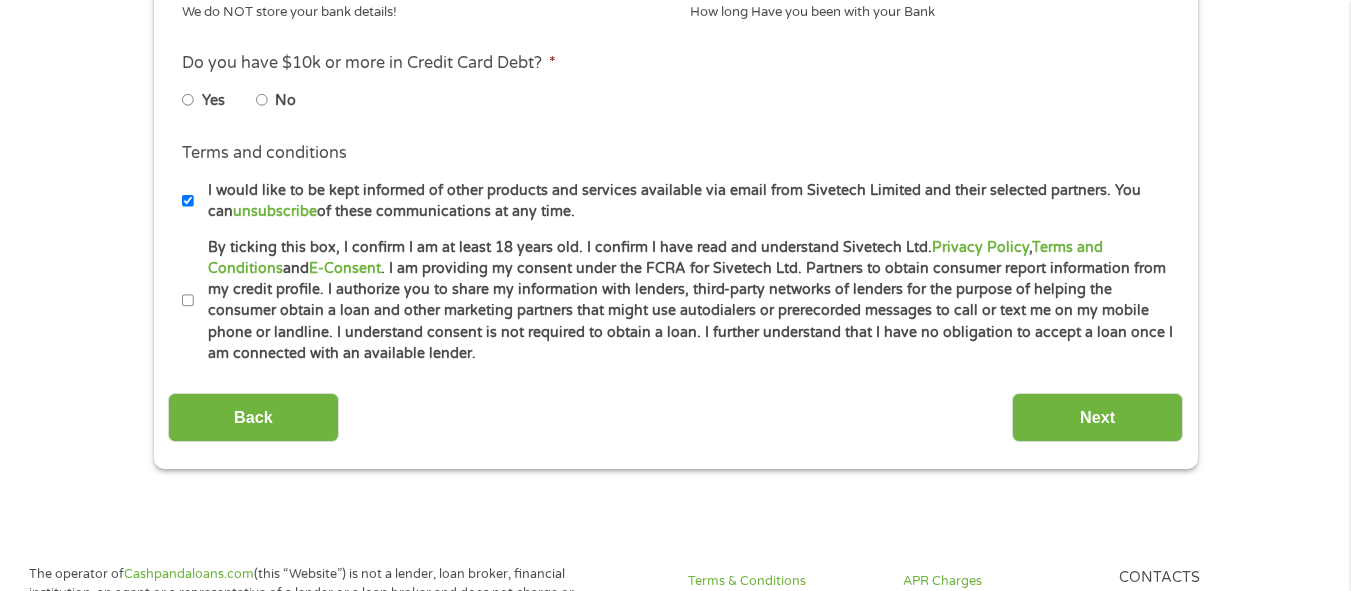 click on "I would like to be kept informed of other products and services available via email from Sivetech Limited and their selected partners. You can   unsubscribe   of these communications at any time." at bounding box center [188, 201] 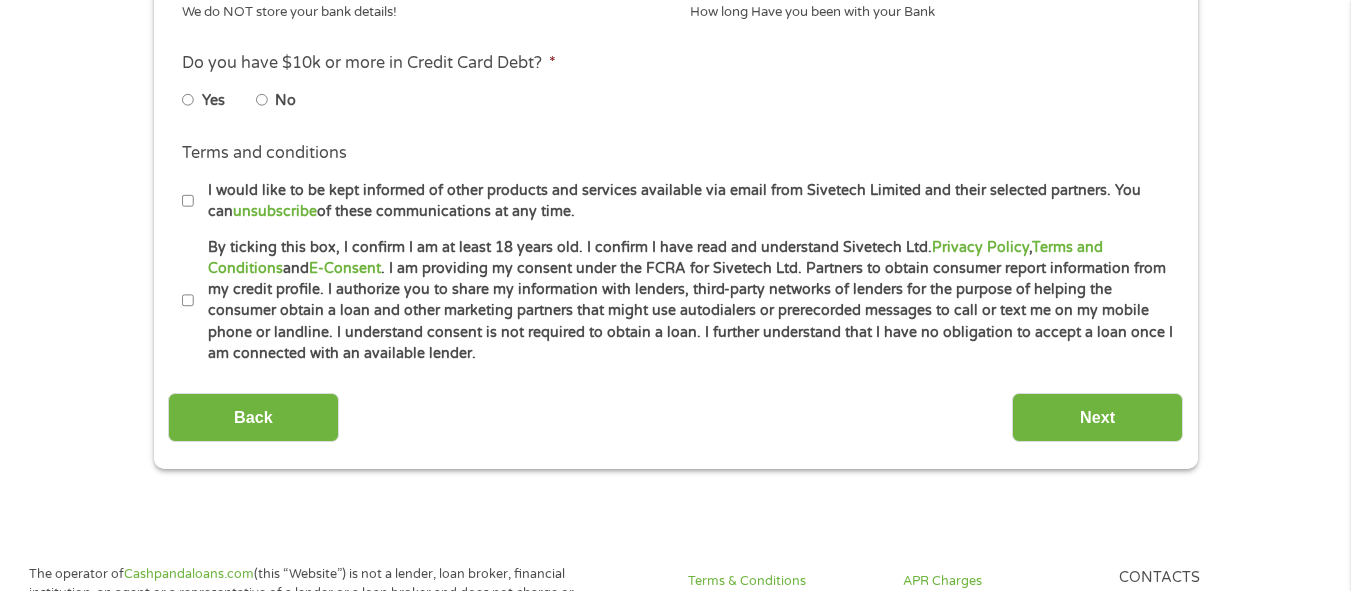 click on "By ticking this box, I confirm I am at least 18 years old. I confirm I have read and understand Sivetech Ltd.  Privacy Policy ,  Terms and Conditions  and  E-Consent . I am providing my consent under the FCRA for Sivetech Ltd. Partners to obtain consumer report information from my credit profile. I authorize you to share my information with lenders, third-party networks of lenders for the purpose of helping the consumer obtain a loan and other marketing partners that might use autodialers or prerecorded messages to call or text me on my mobile phone or landline. I understand consent is not required to obtain a loan. I further understand that I have no obligation to accept a loan once I am connected with an available lender." at bounding box center (188, 301) 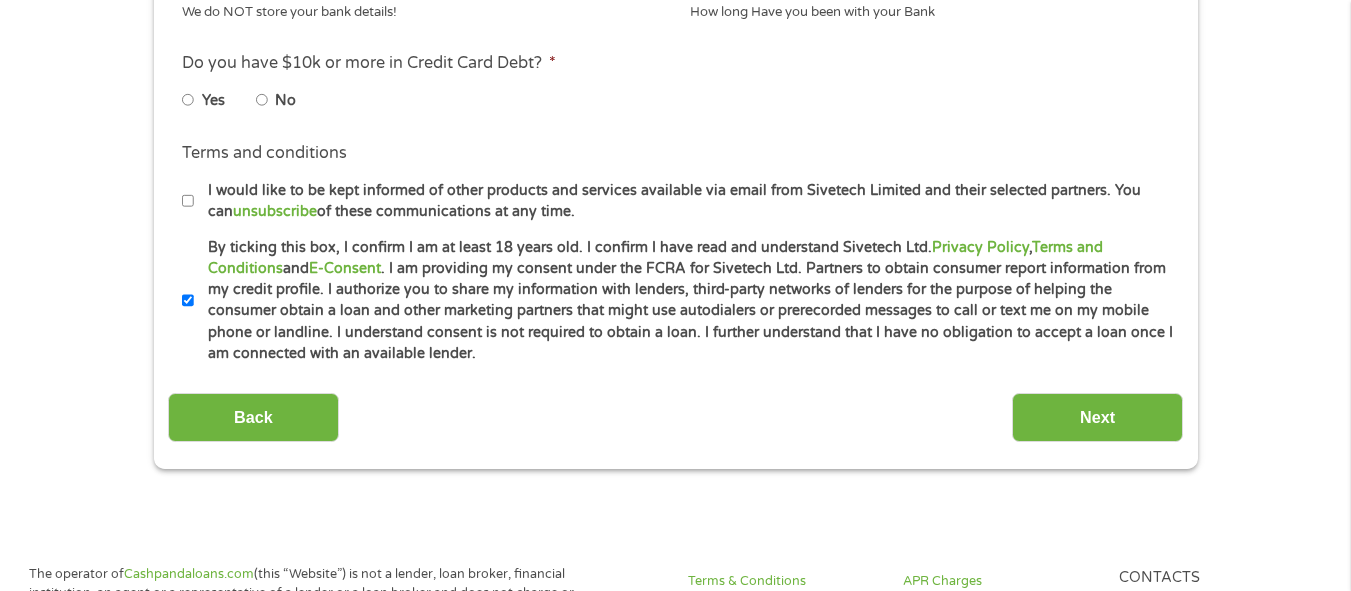 click on "Yes" at bounding box center [188, 100] 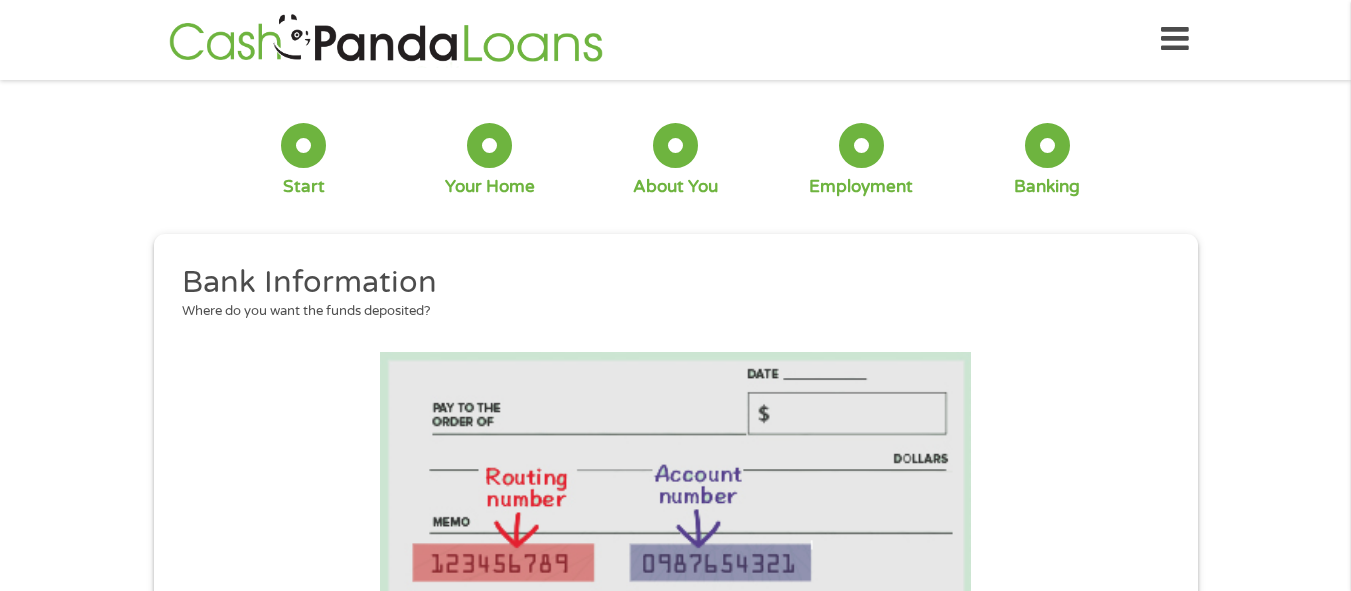 scroll, scrollTop: 0, scrollLeft: 0, axis: both 